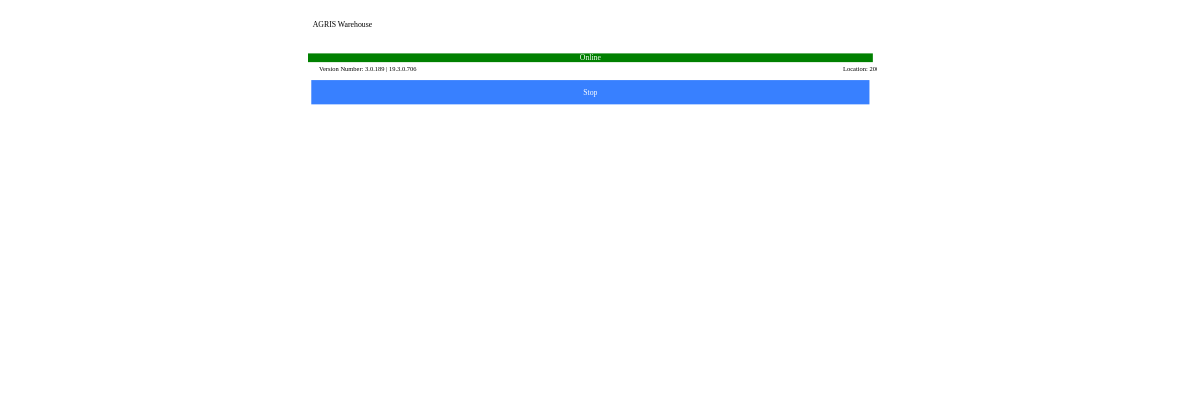 scroll, scrollTop: 0, scrollLeft: 0, axis: both 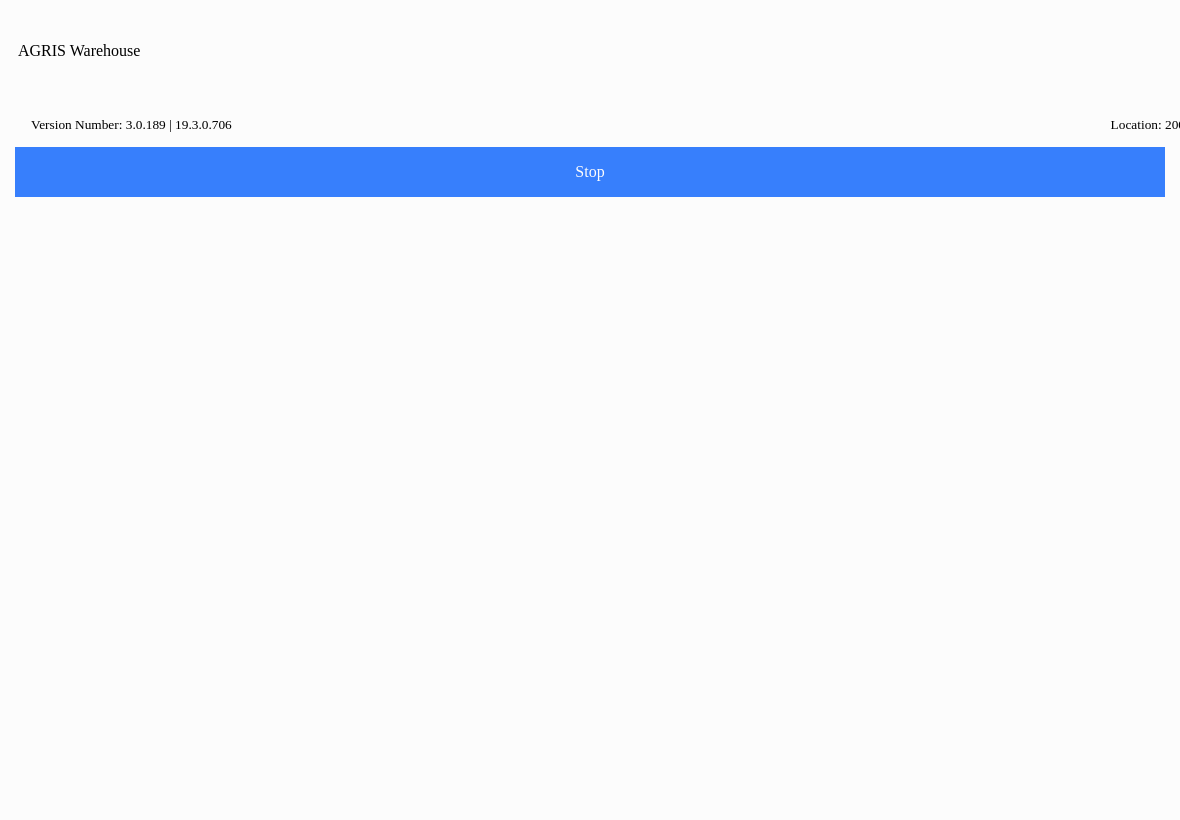 click on "Close" at bounding box center (527, 452) 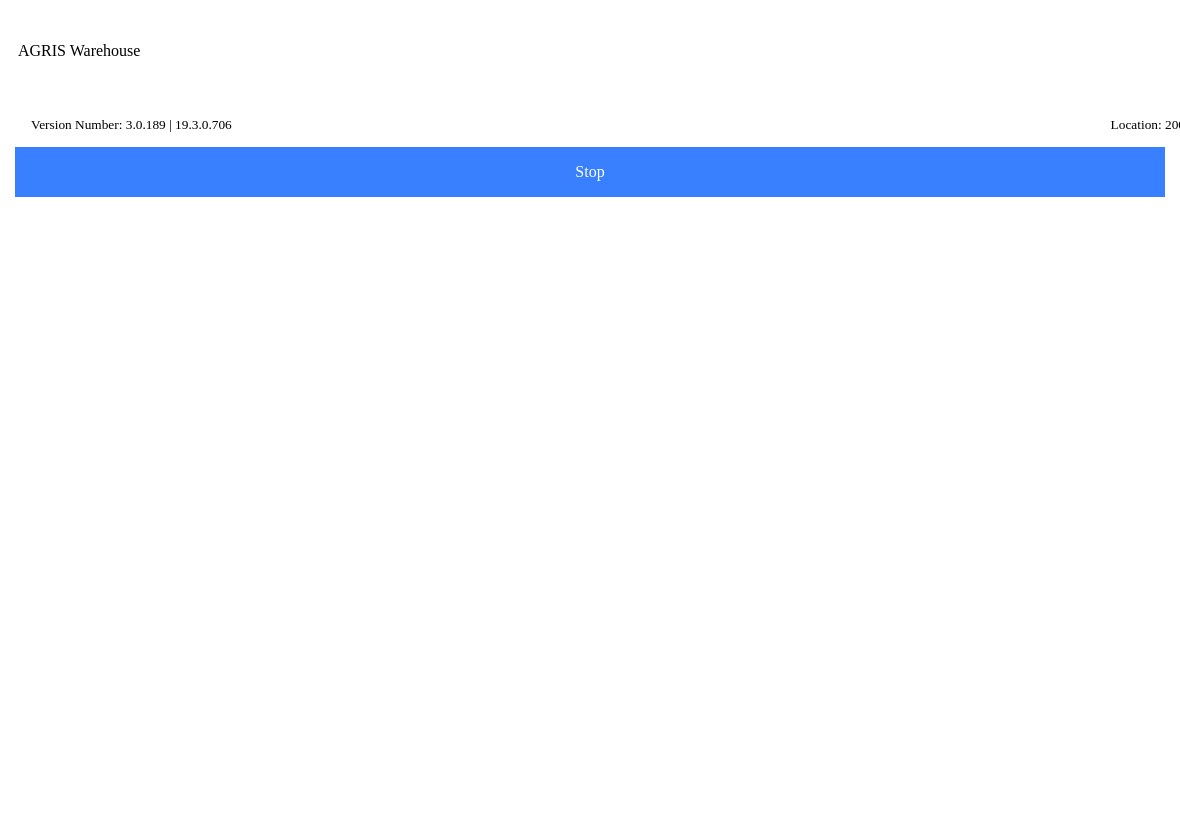 click 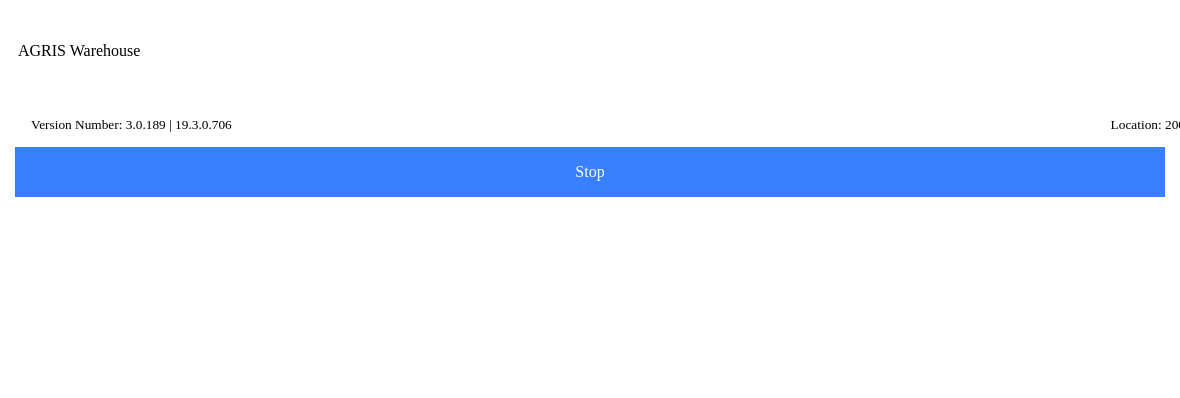 click on "100 - Service & Supply Coop - [GEOGRAPHIC_DATA][PERSON_NAME]" at bounding box center [590, 276] 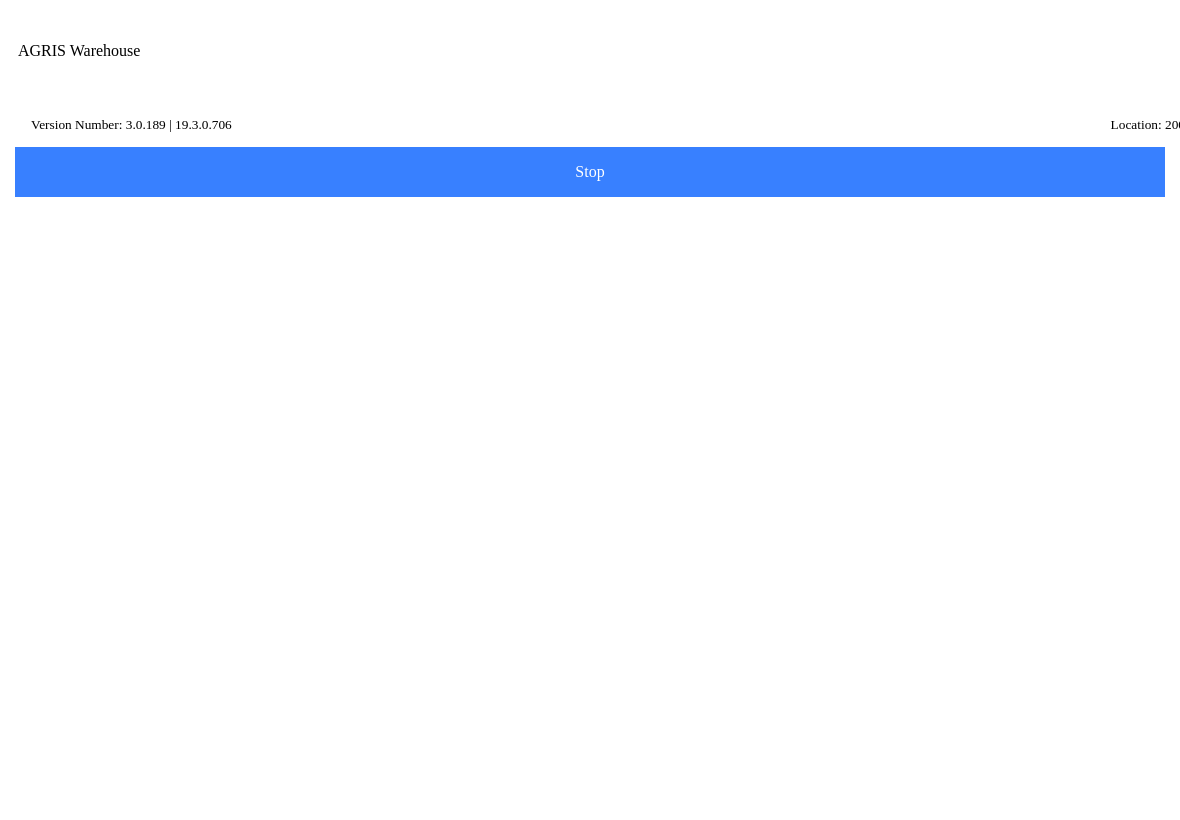 click on "Next" at bounding box center (0, 0) 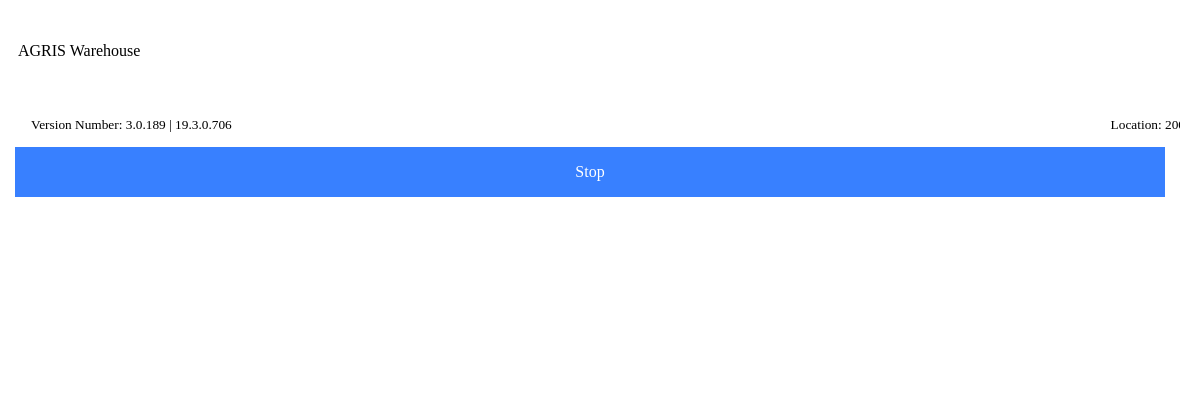type on "ams" 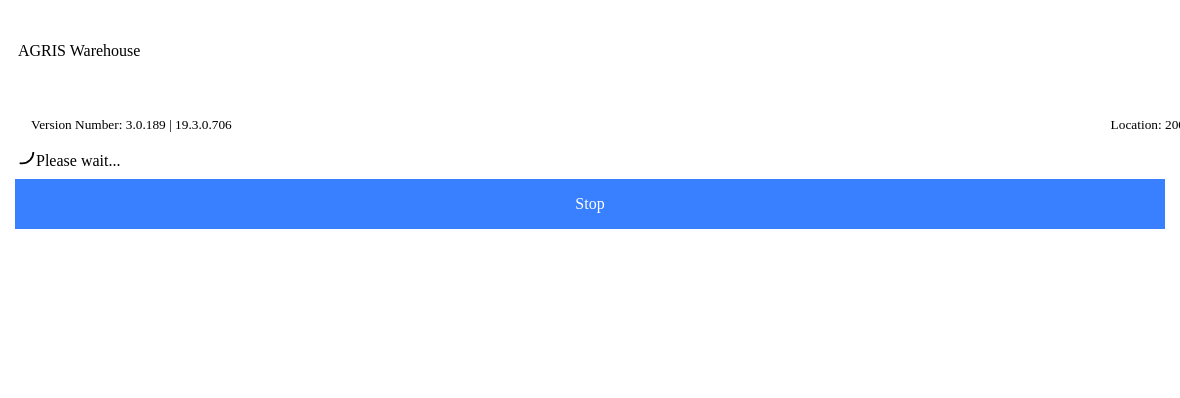scroll, scrollTop: 1, scrollLeft: 0, axis: vertical 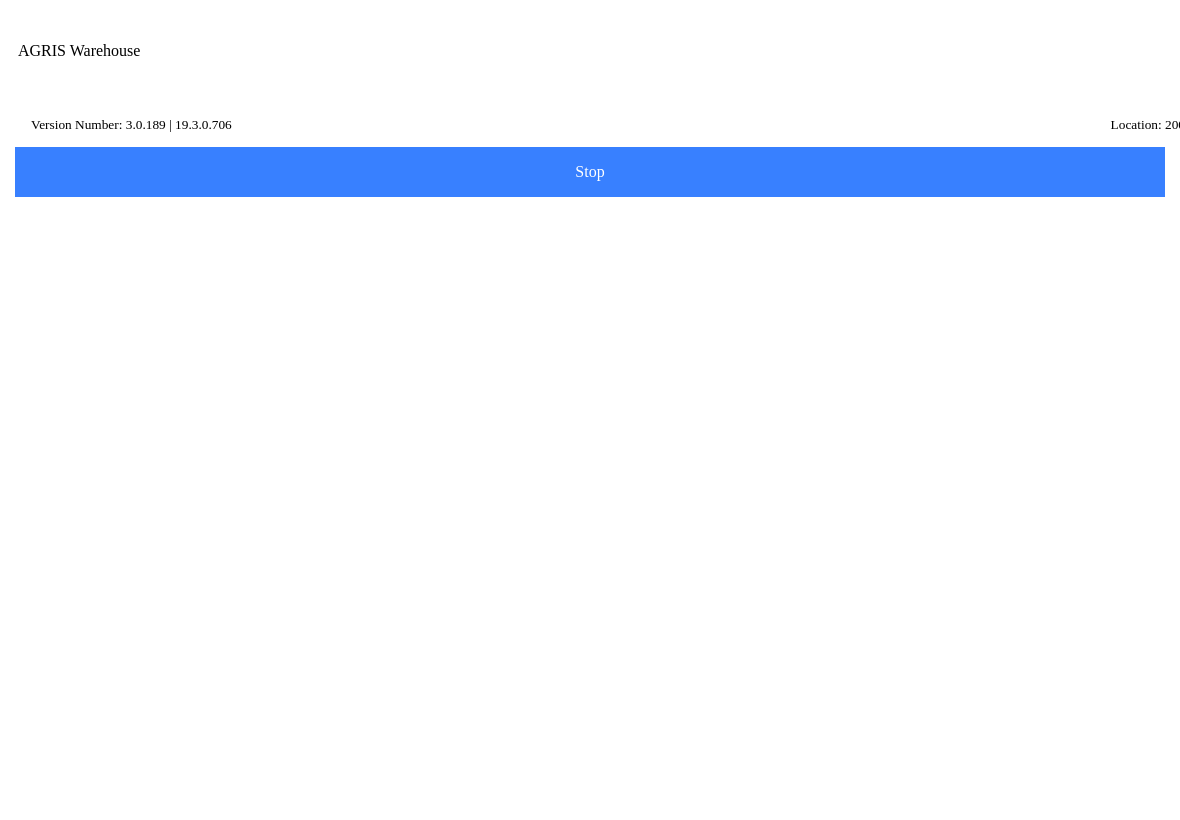 click on "On Hand: 46077" at bounding box center [590, 552] 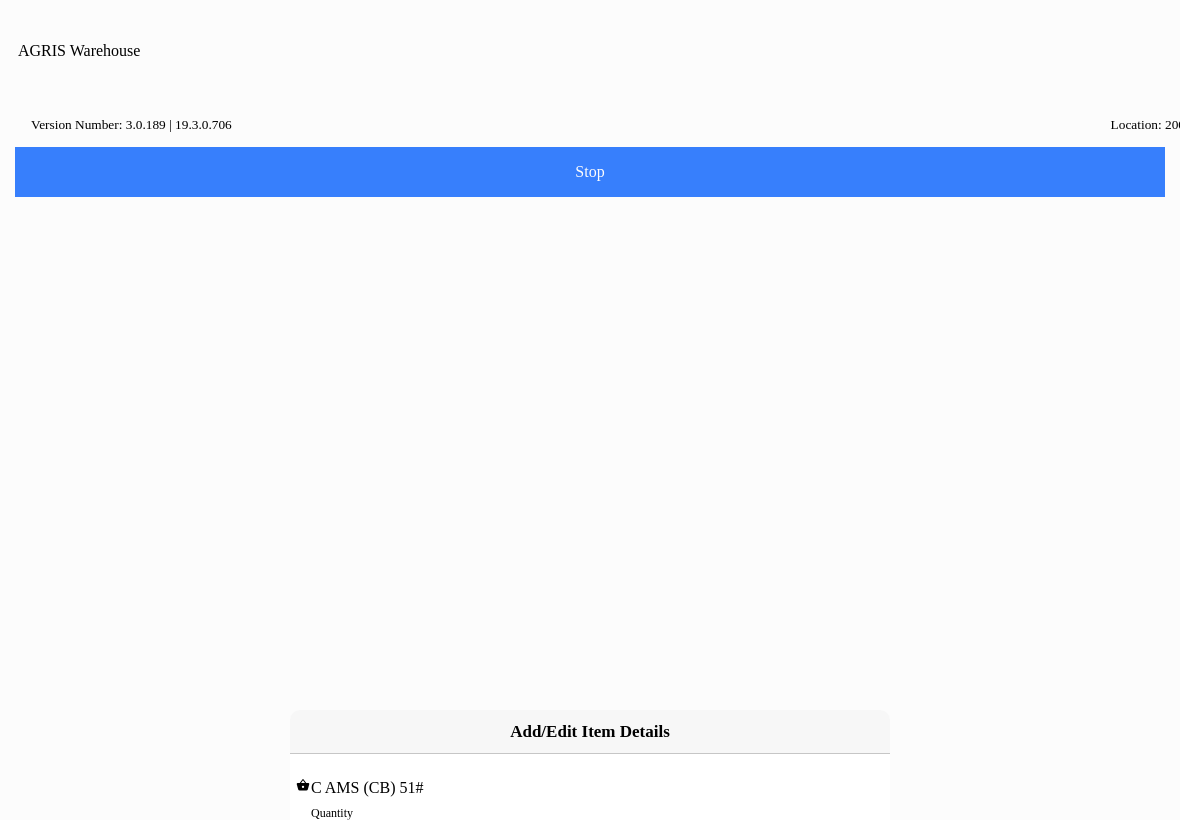 click on "0" at bounding box center [590, 834] 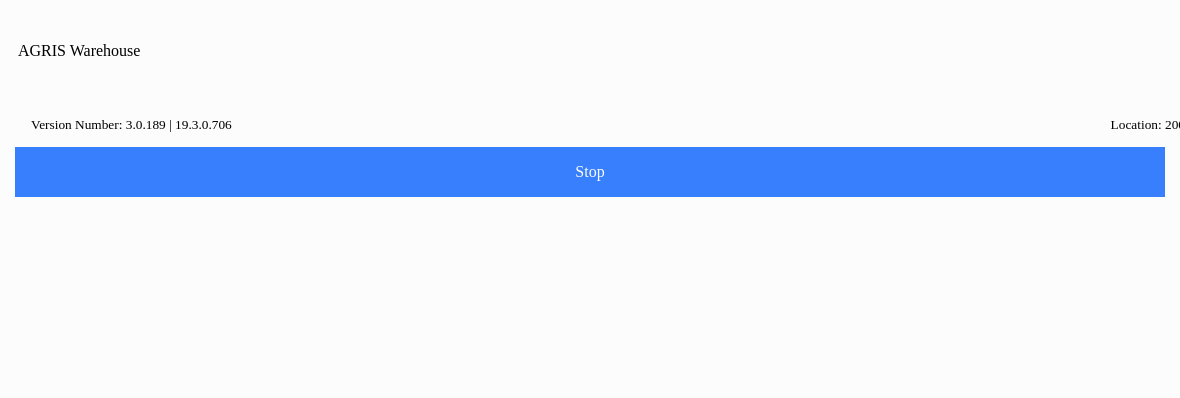 type on "2040" 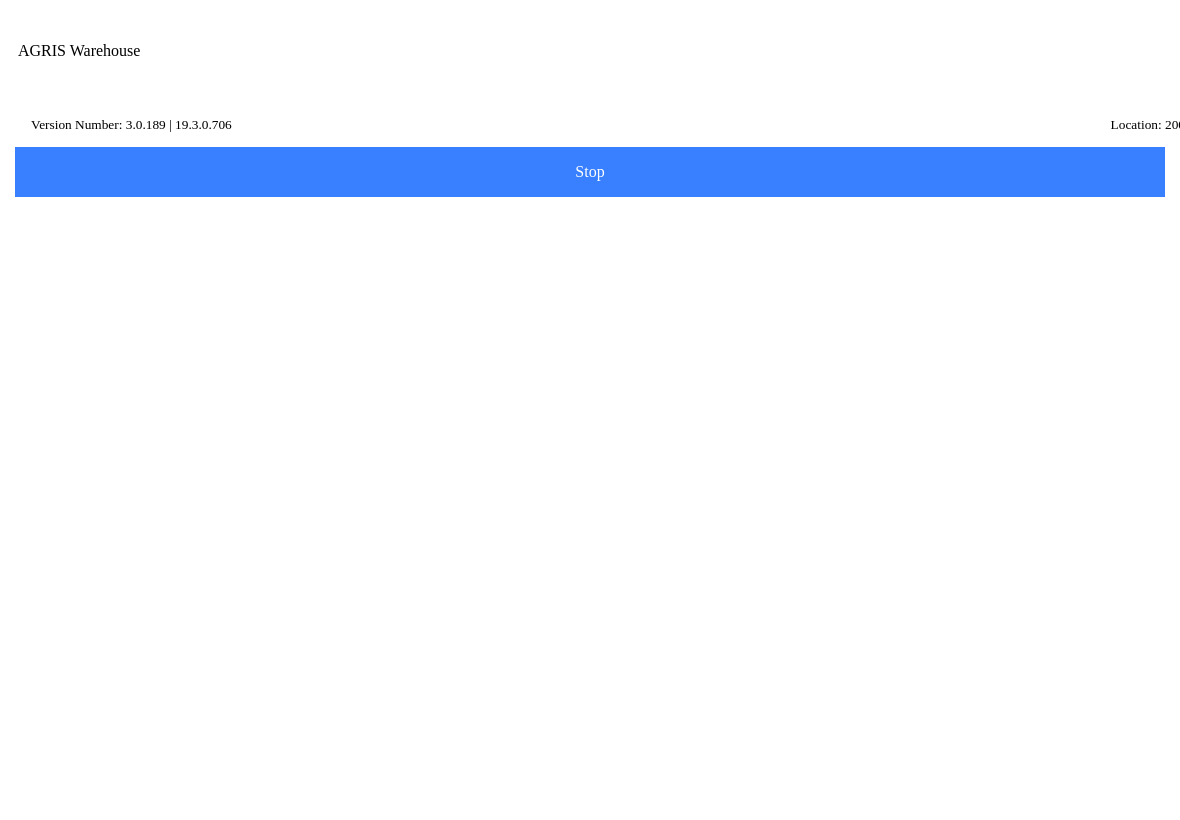 click on "Add Item" at bounding box center (0, 0) 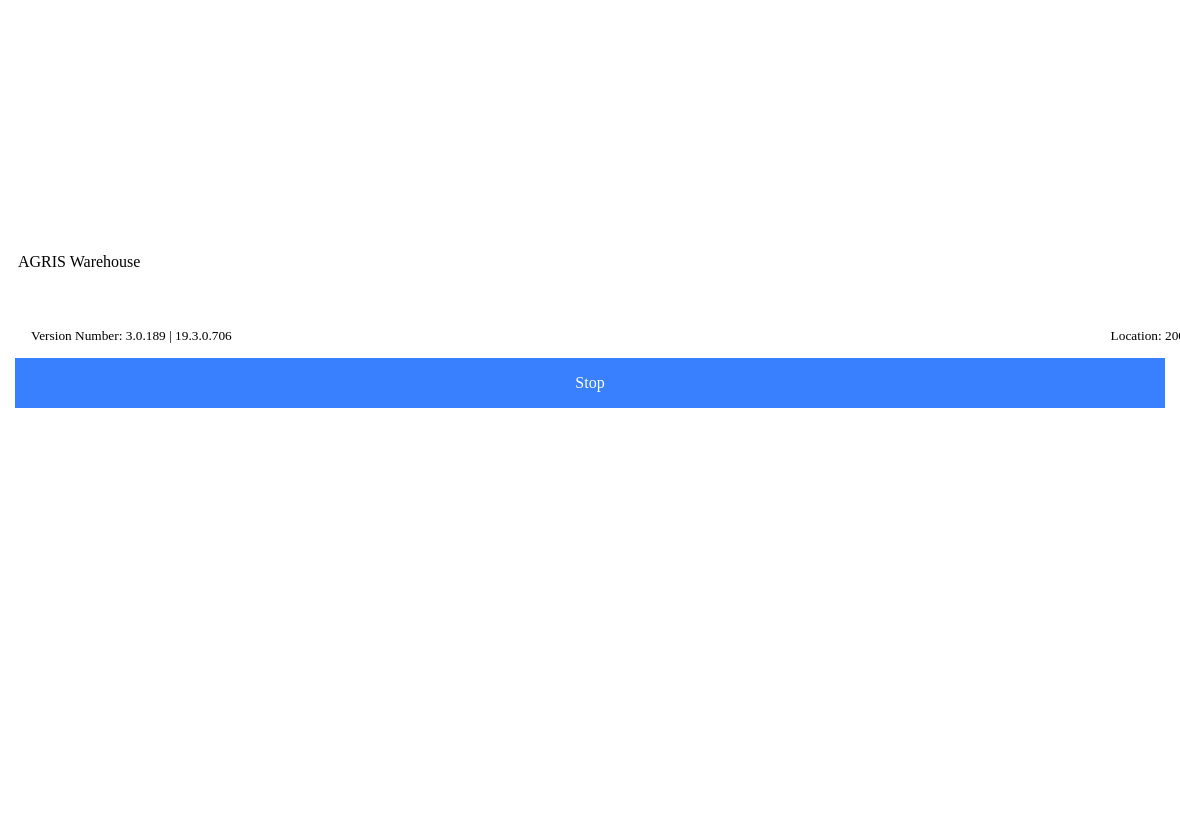 scroll, scrollTop: 184, scrollLeft: 0, axis: vertical 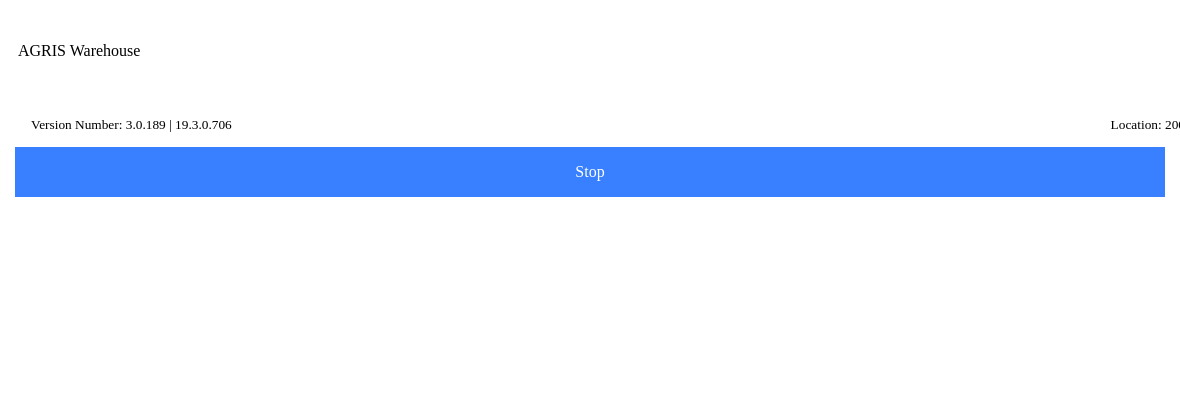 type on "war" 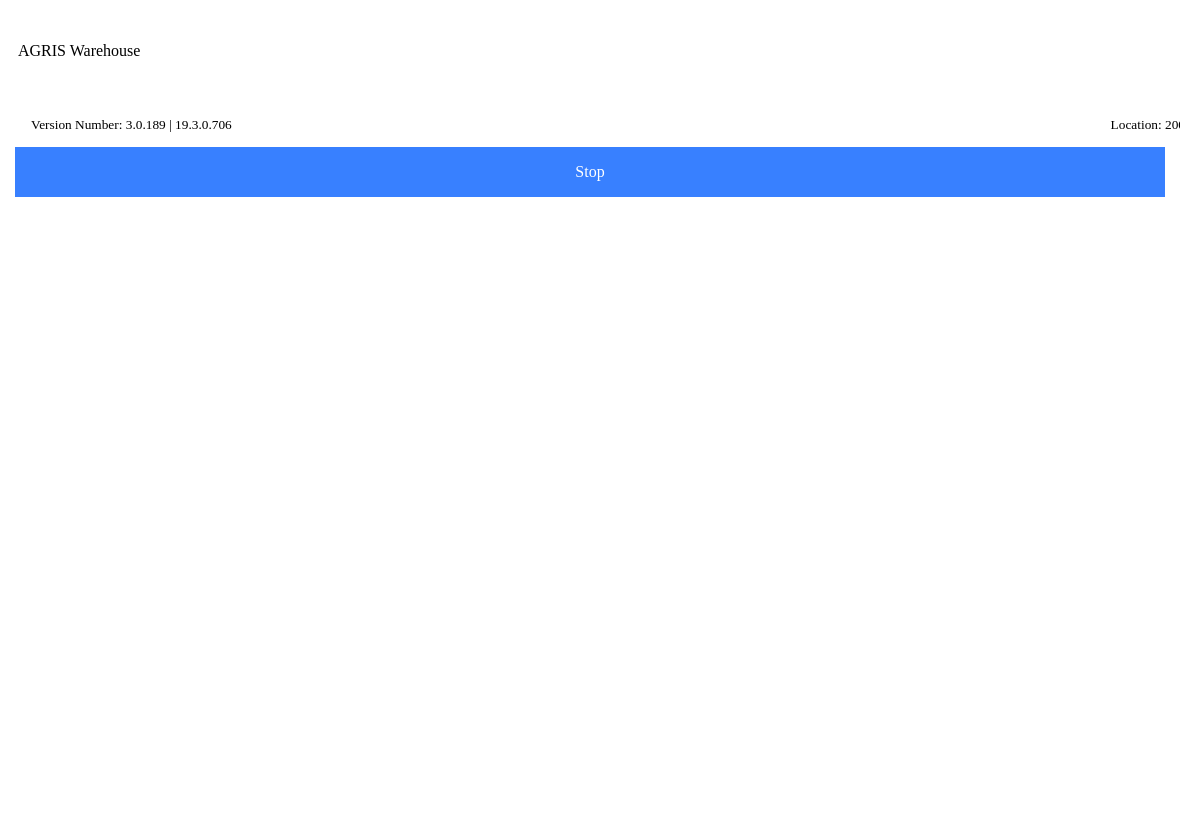 scroll, scrollTop: 836, scrollLeft: 0, axis: vertical 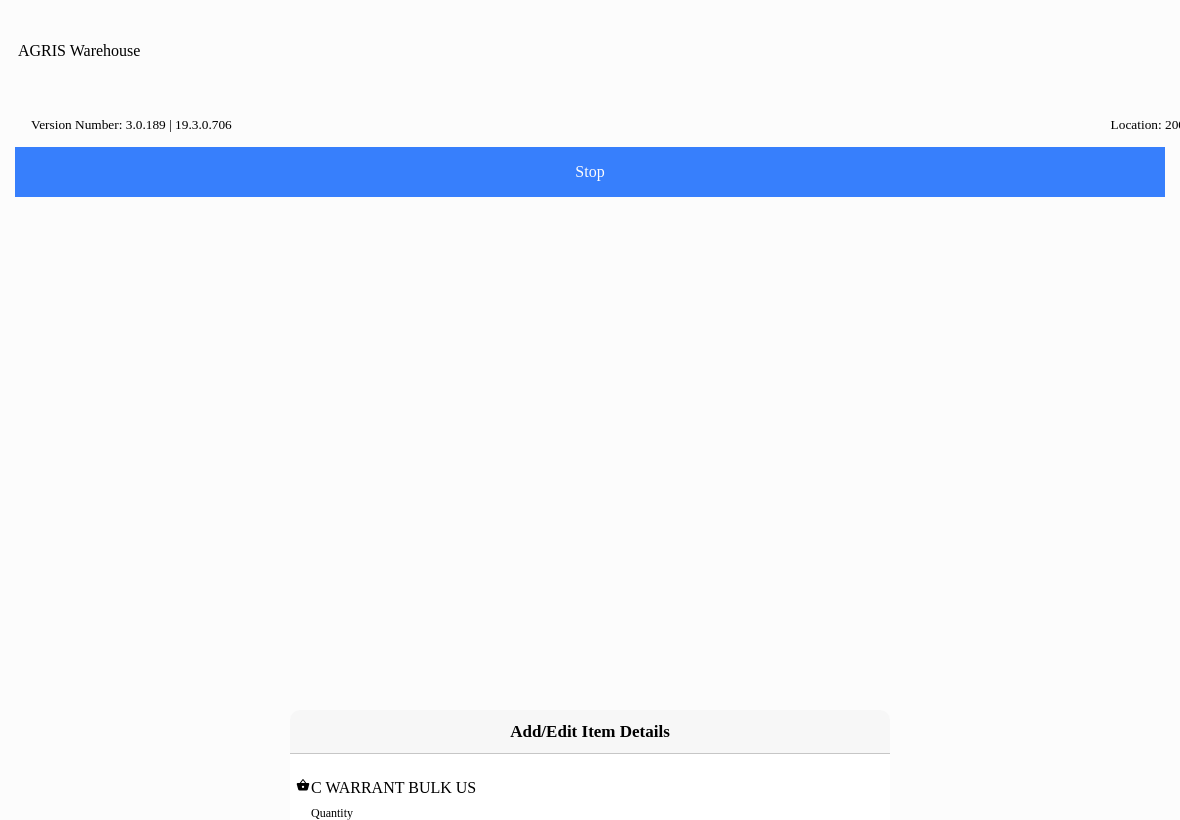 click on "0" at bounding box center (590, 834) 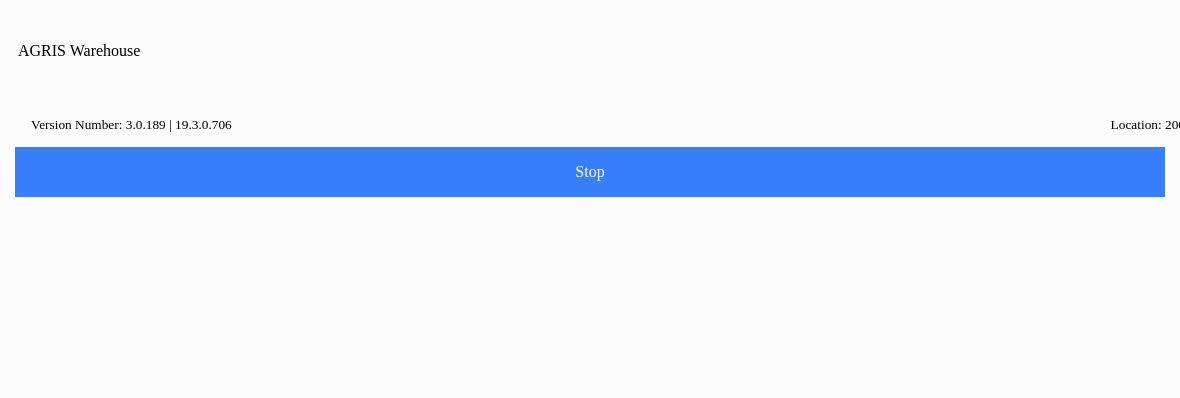 type on "264.65" 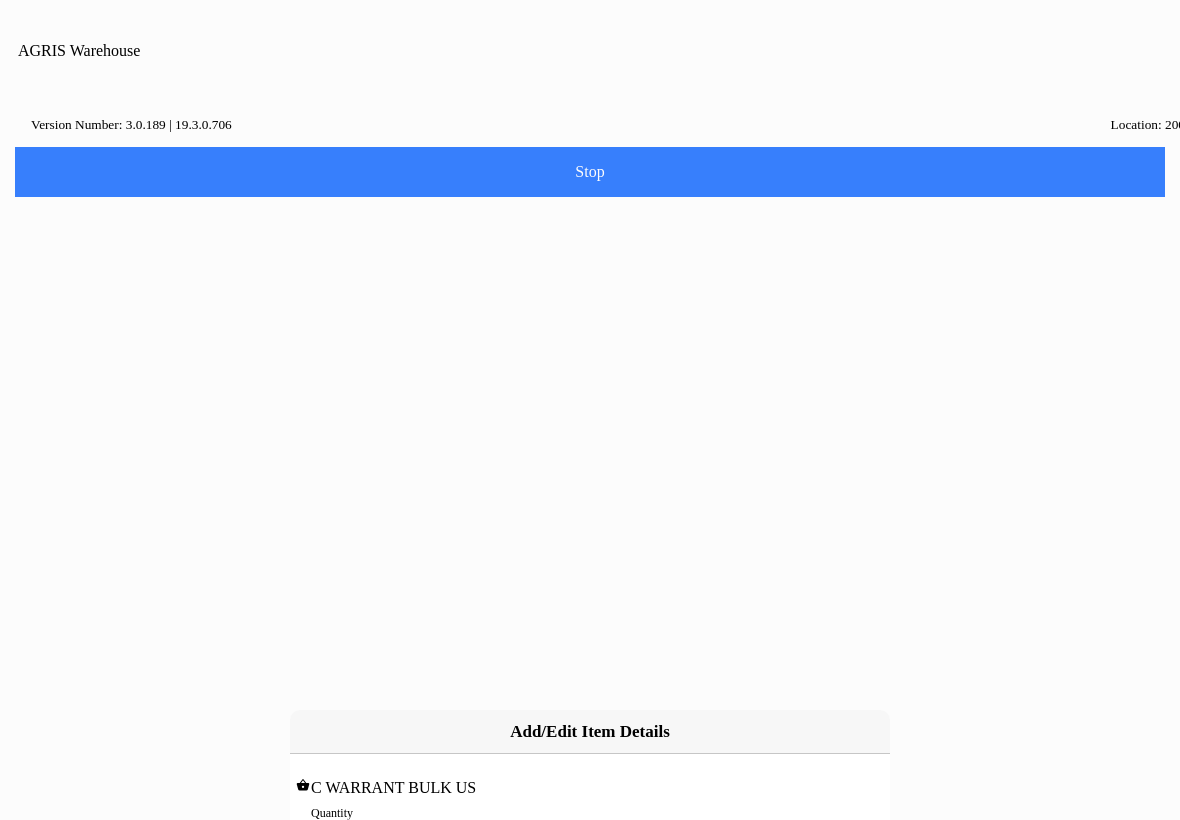 scroll, scrollTop: 1, scrollLeft: 0, axis: vertical 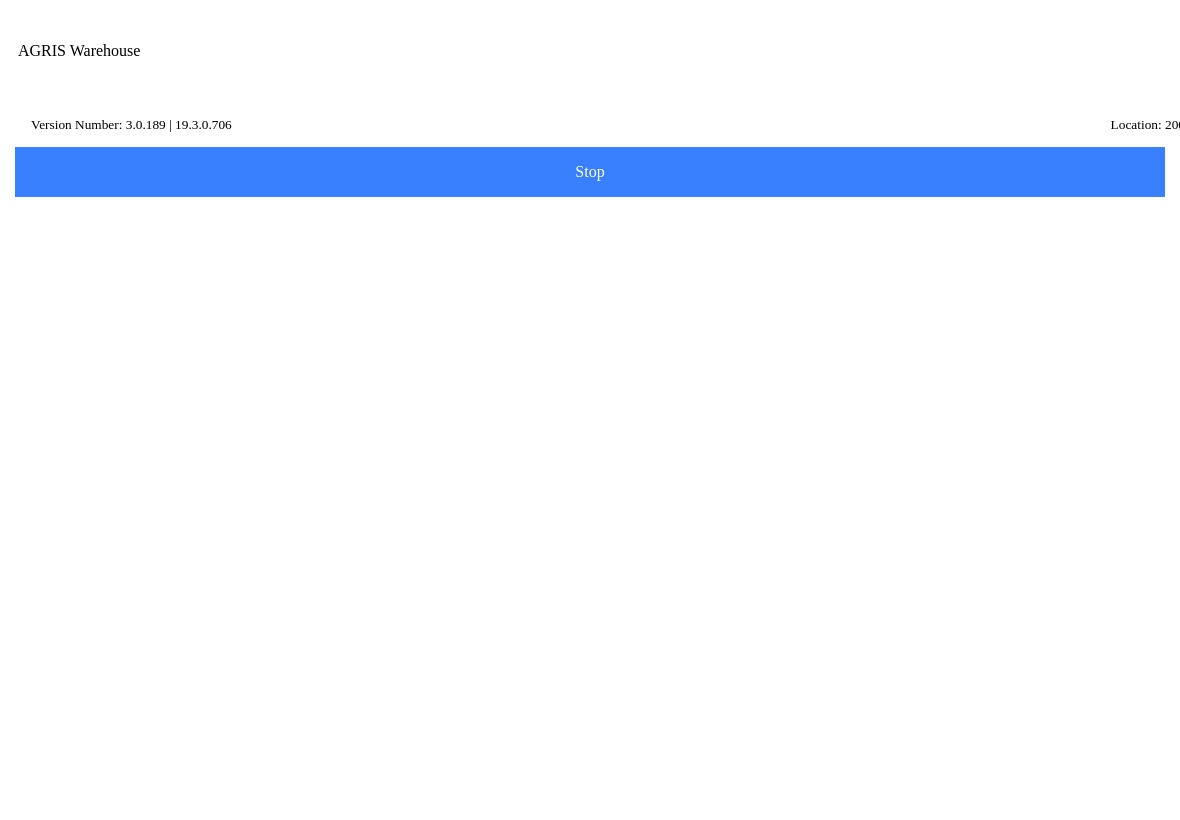click on "Next" at bounding box center [0, 0] 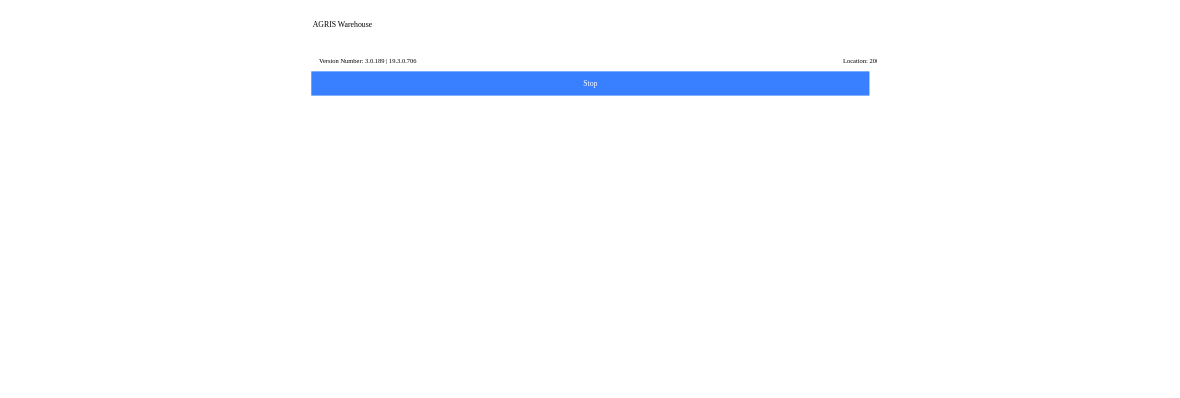 scroll, scrollTop: 1, scrollLeft: 0, axis: vertical 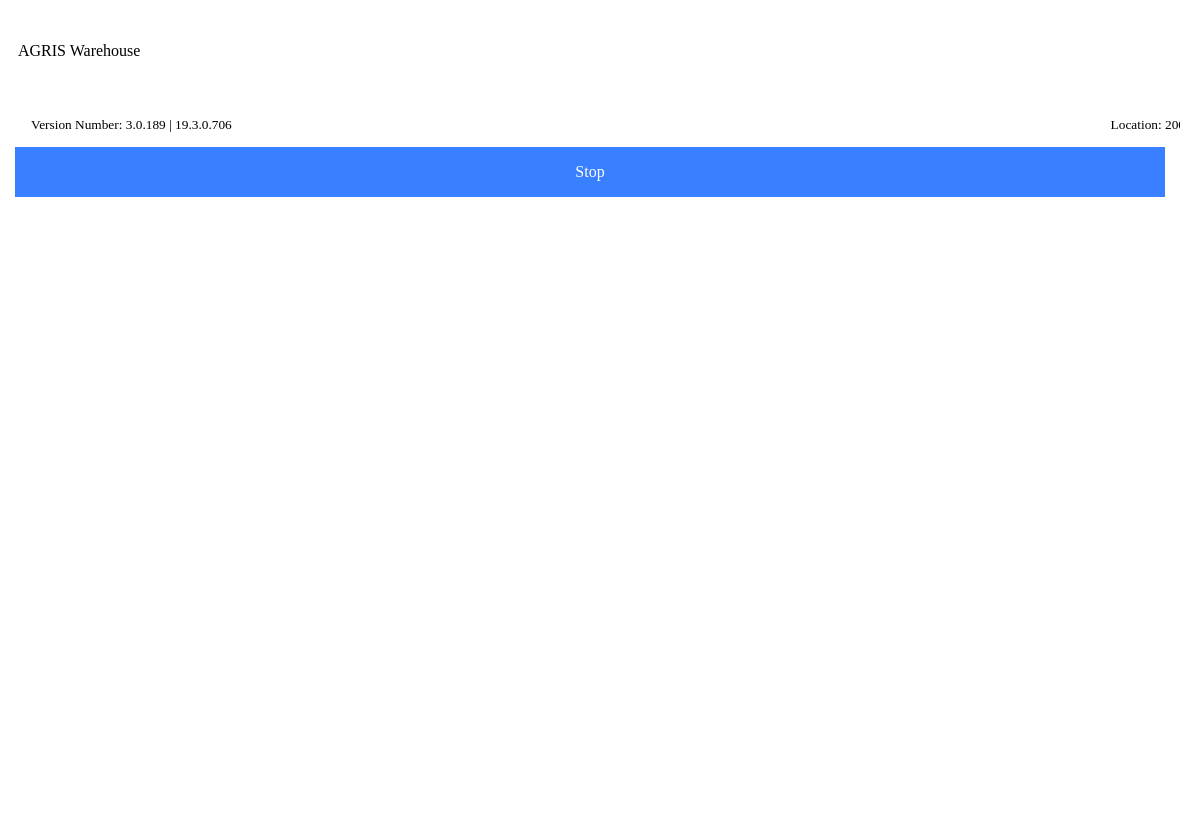click on "Transfer Location" at bounding box center (575, 200) 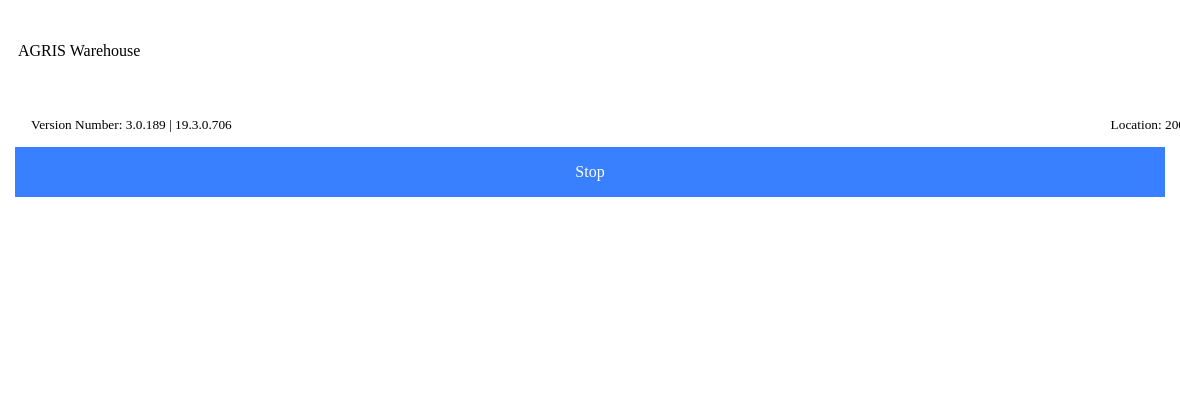 click on "600 - Service & Supply Coop - [GEOGRAPHIC_DATA]" at bounding box center (590, 275) 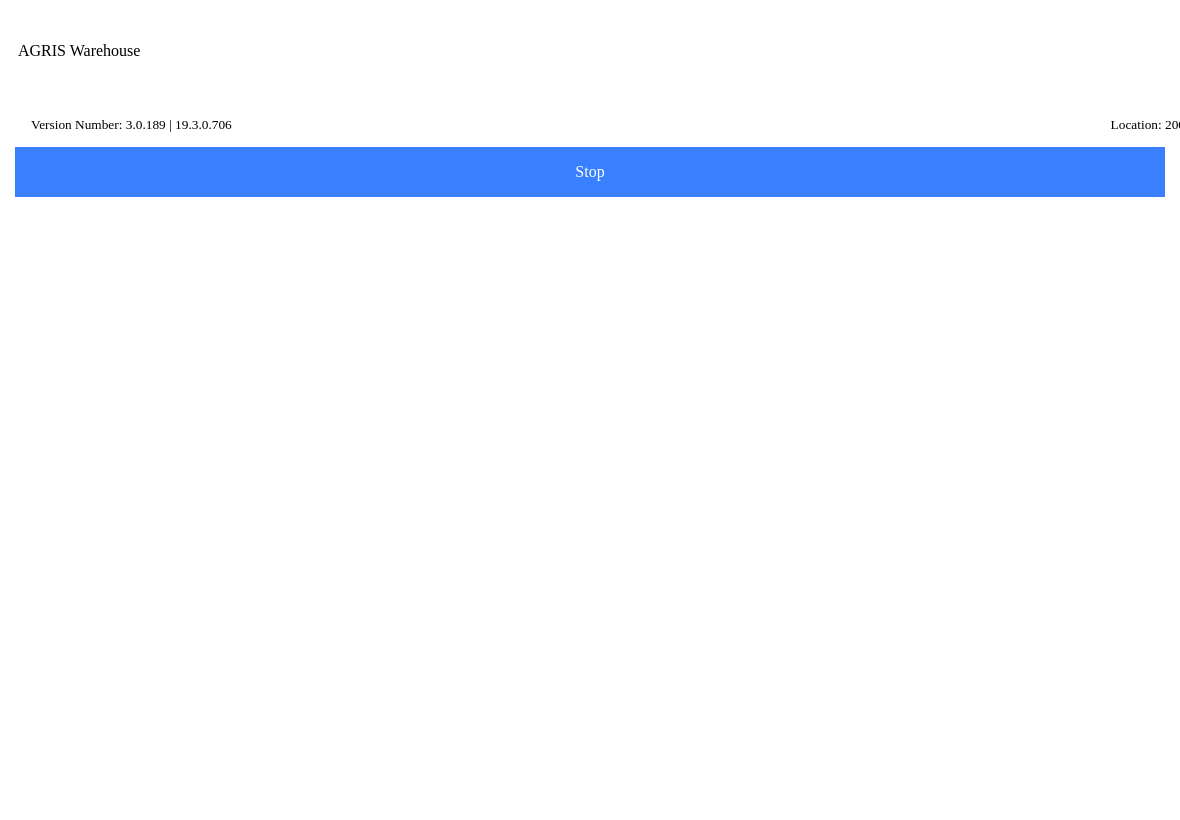 click on "Next" at bounding box center (590, 267) 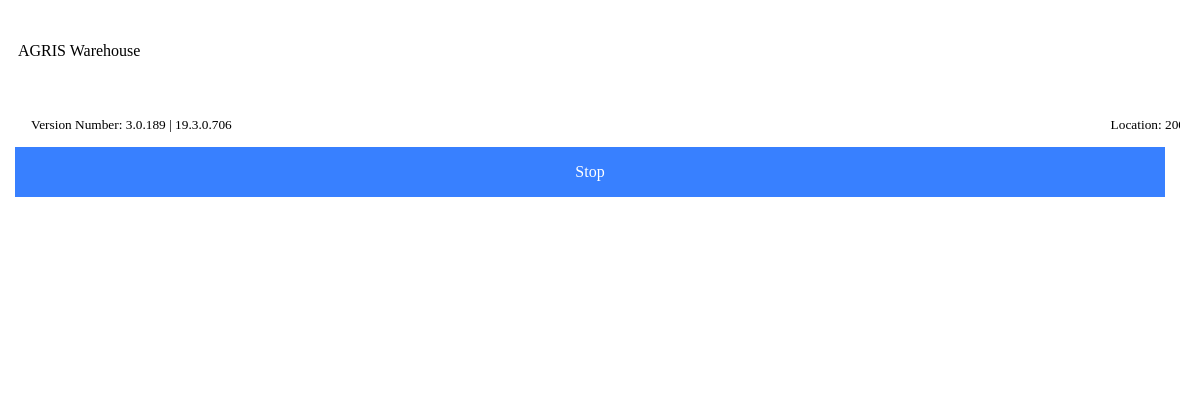 type on "war" 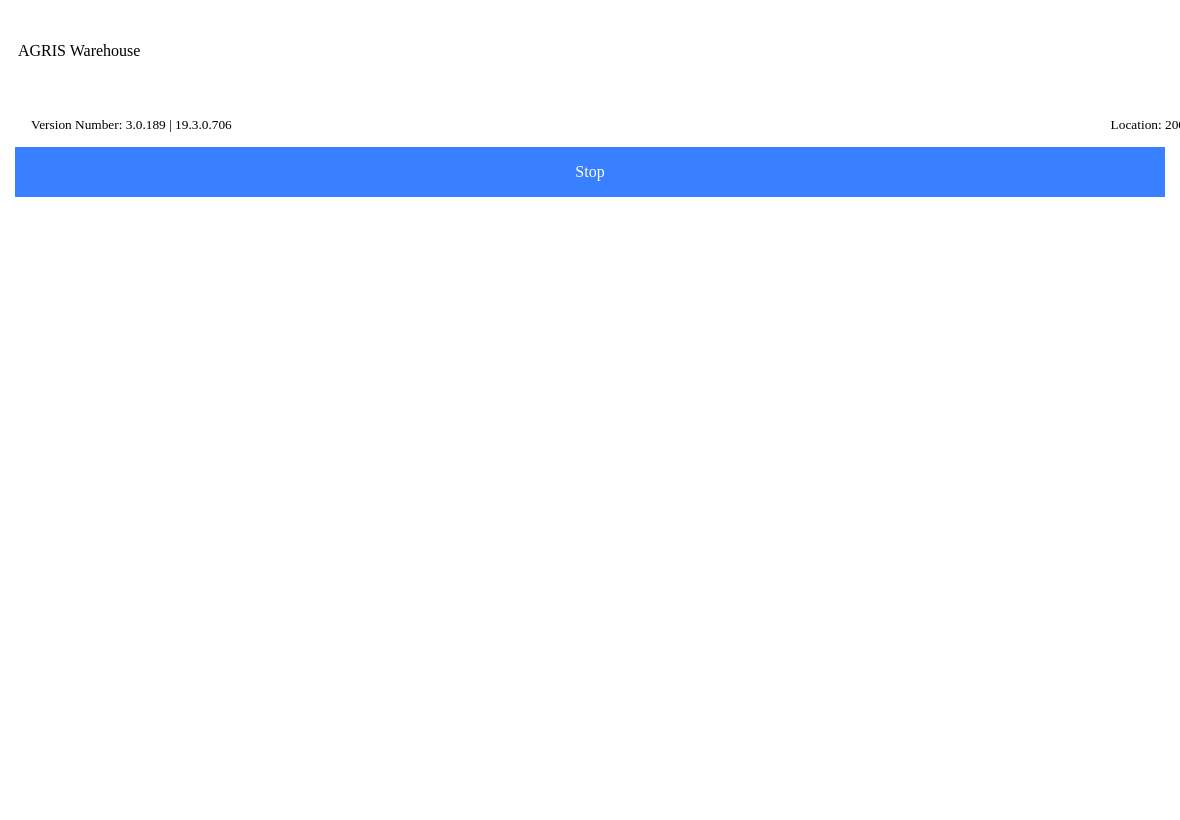 scroll, scrollTop: 809, scrollLeft: 0, axis: vertical 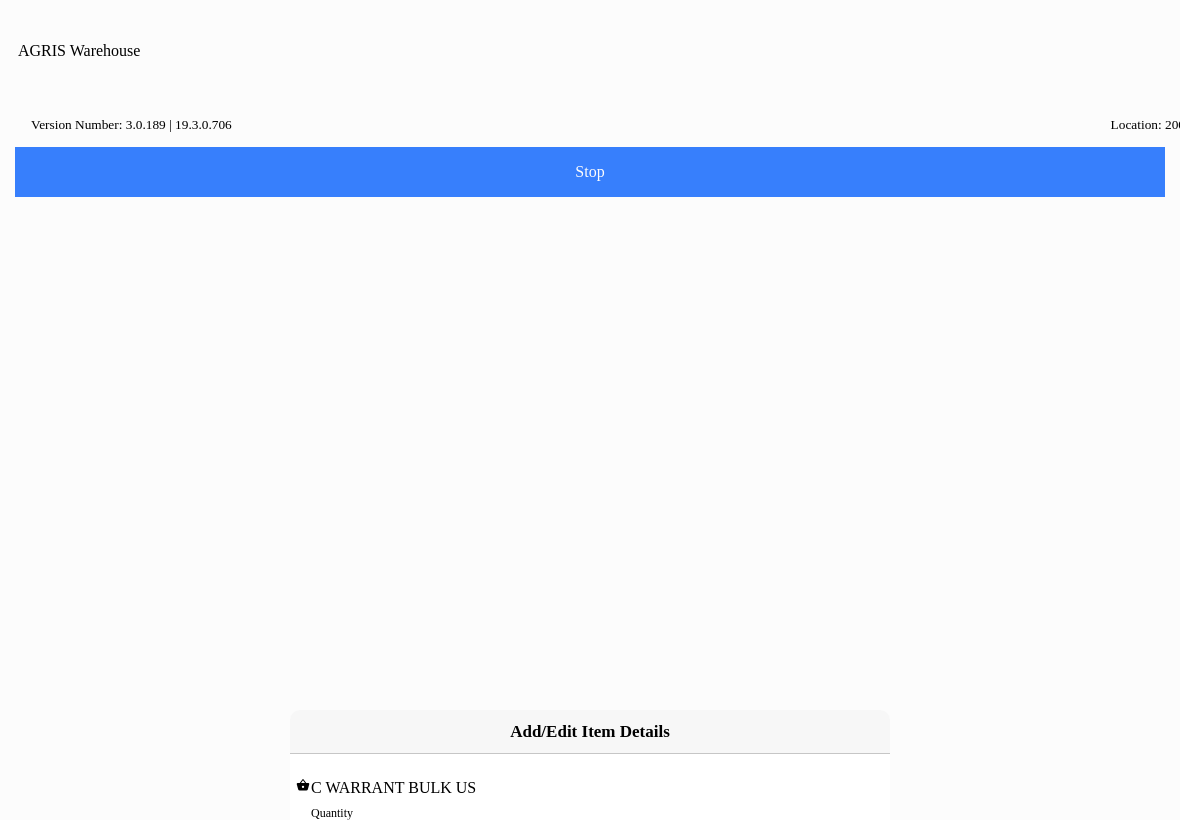 click on "0" at bounding box center (590, 834) 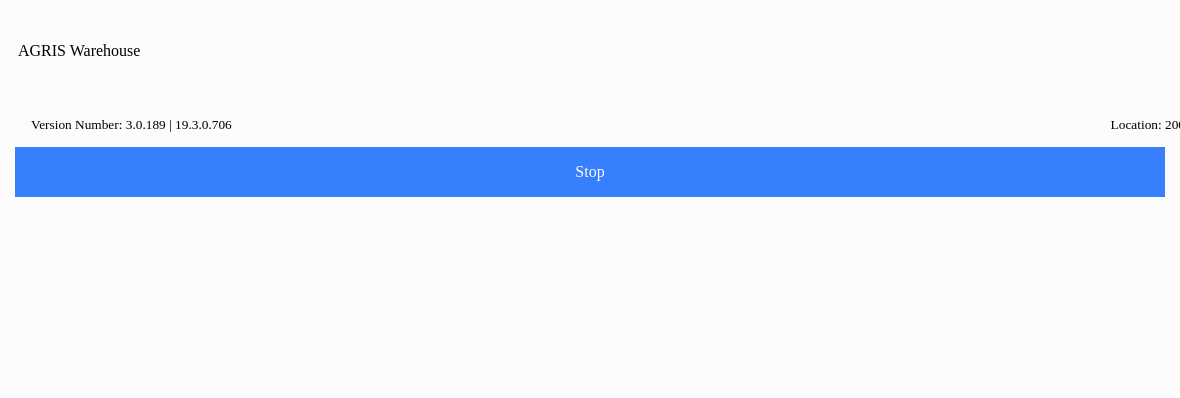 type on "264.76" 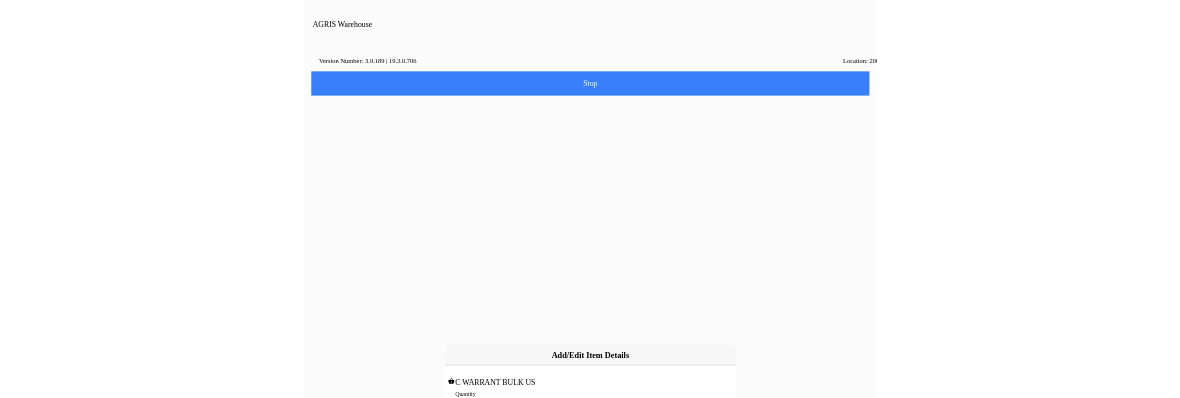 scroll, scrollTop: 1, scrollLeft: 0, axis: vertical 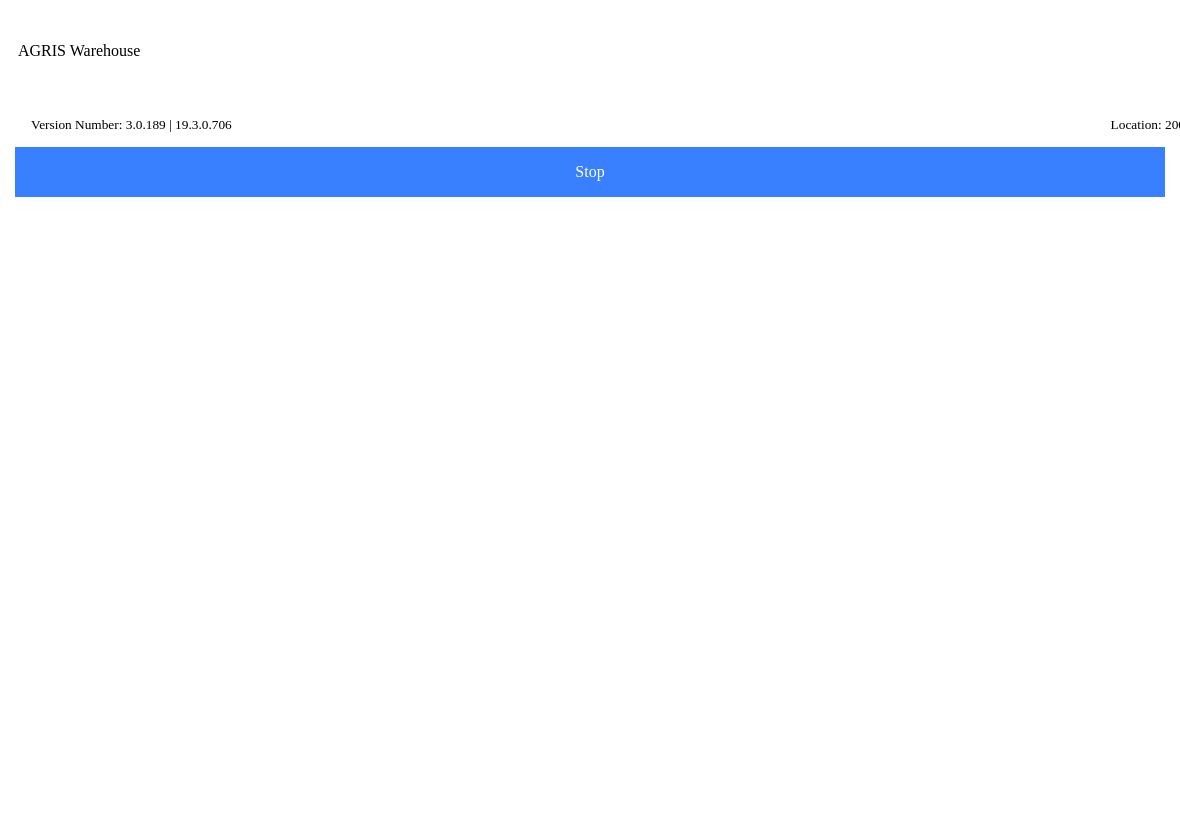 click on "Add Item" at bounding box center (0, 0) 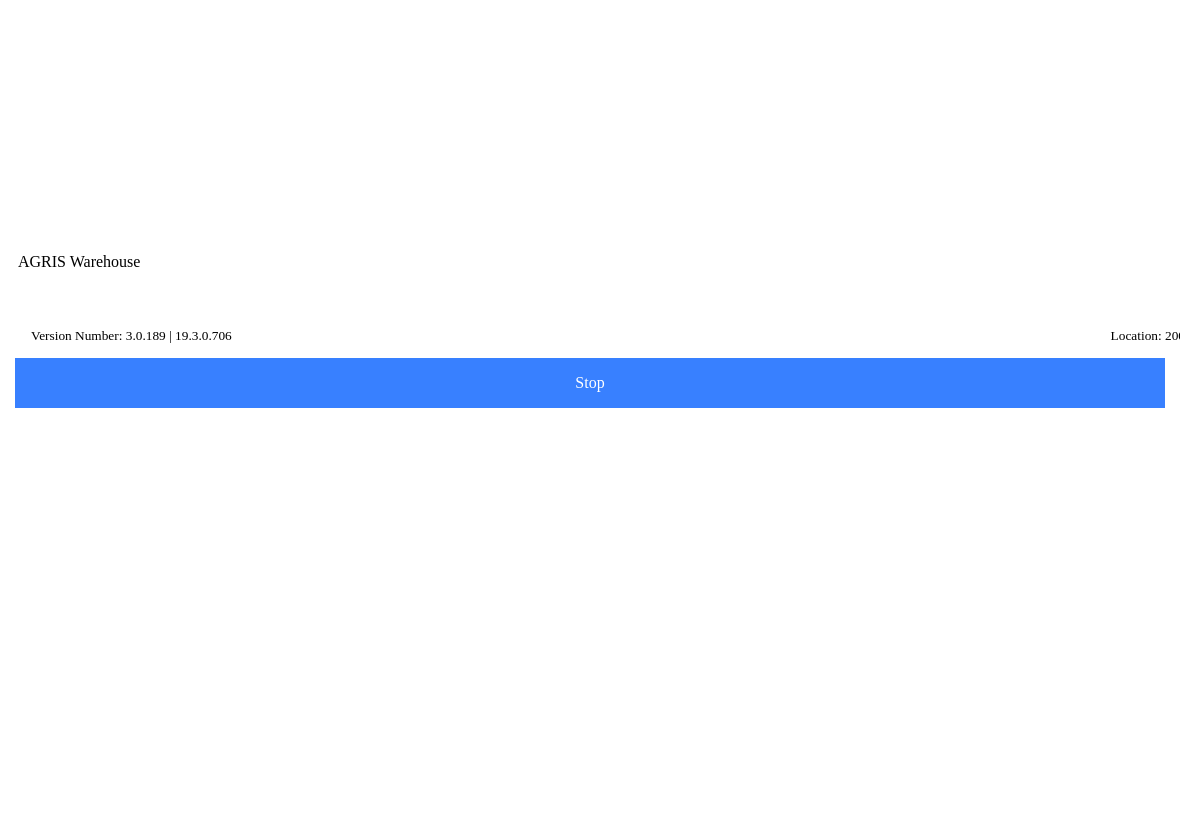 scroll, scrollTop: 184, scrollLeft: 0, axis: vertical 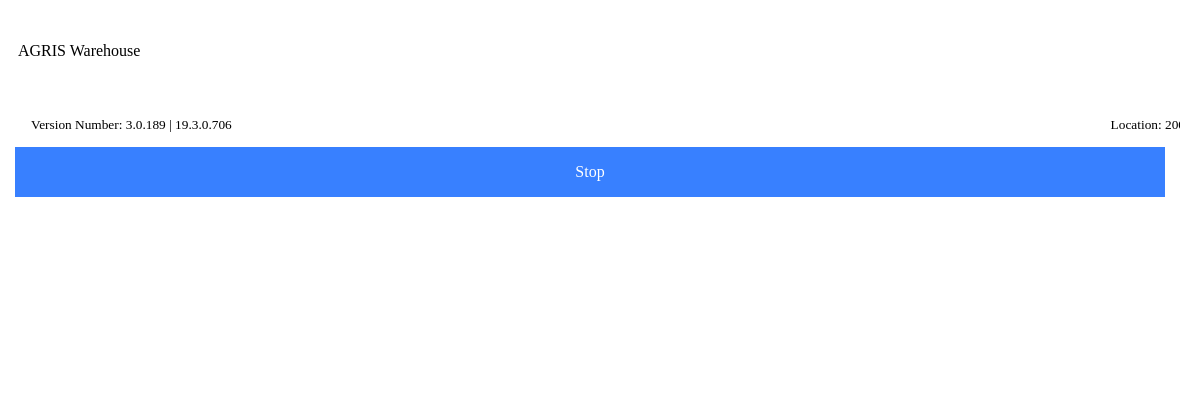 type on "pow" 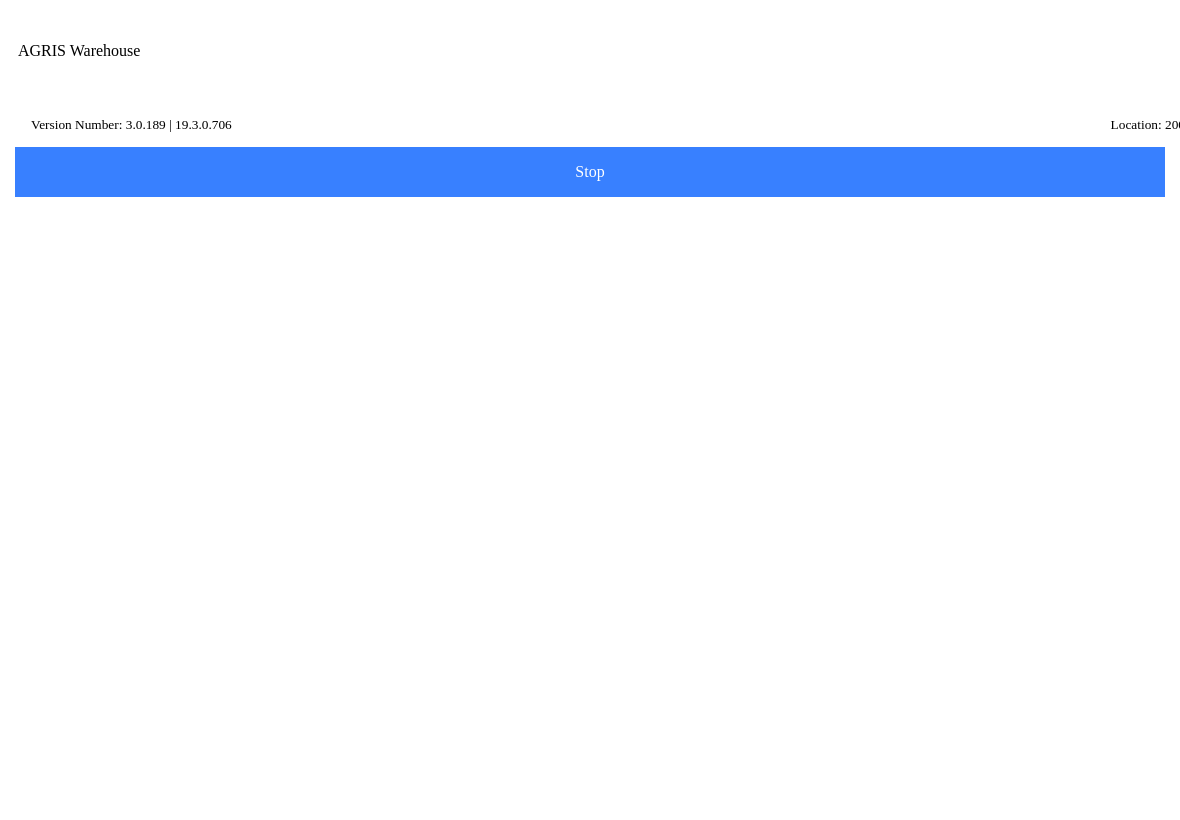 scroll, scrollTop: 548, scrollLeft: 0, axis: vertical 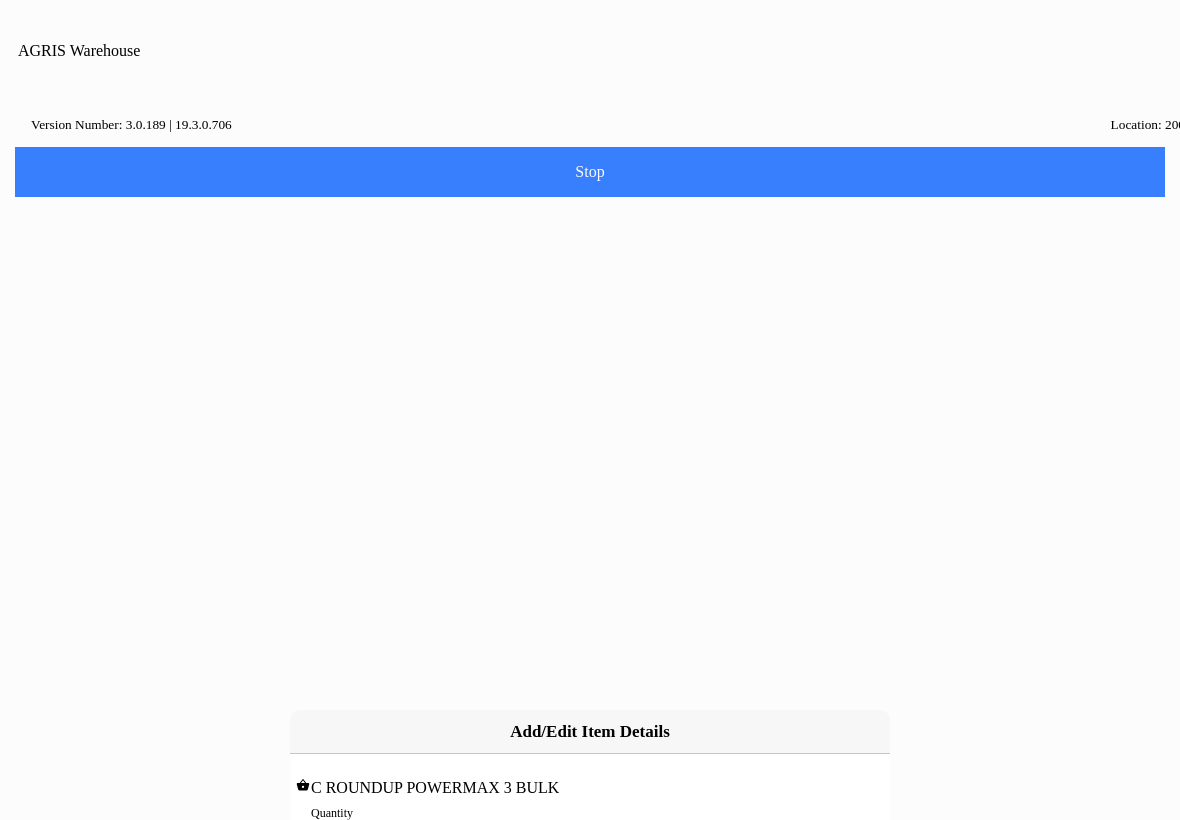 click on "0" at bounding box center [590, 834] 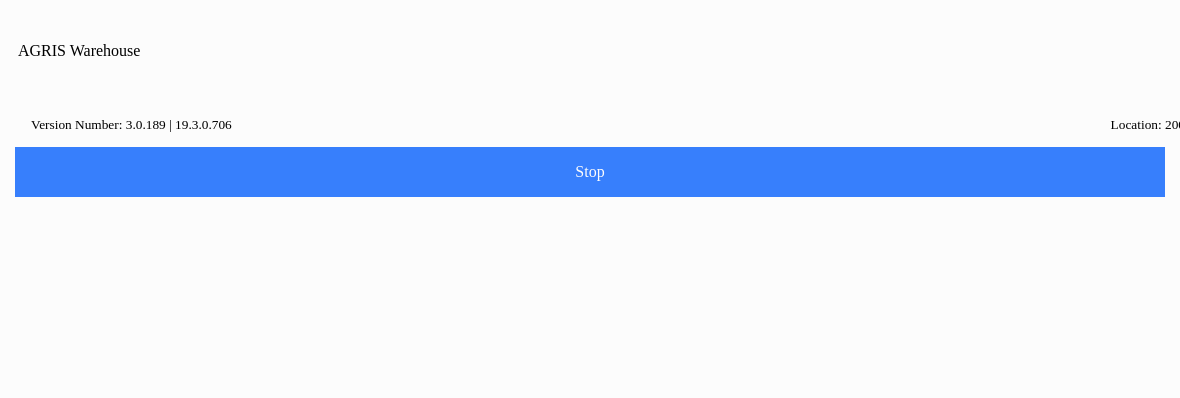 type on "248.94" 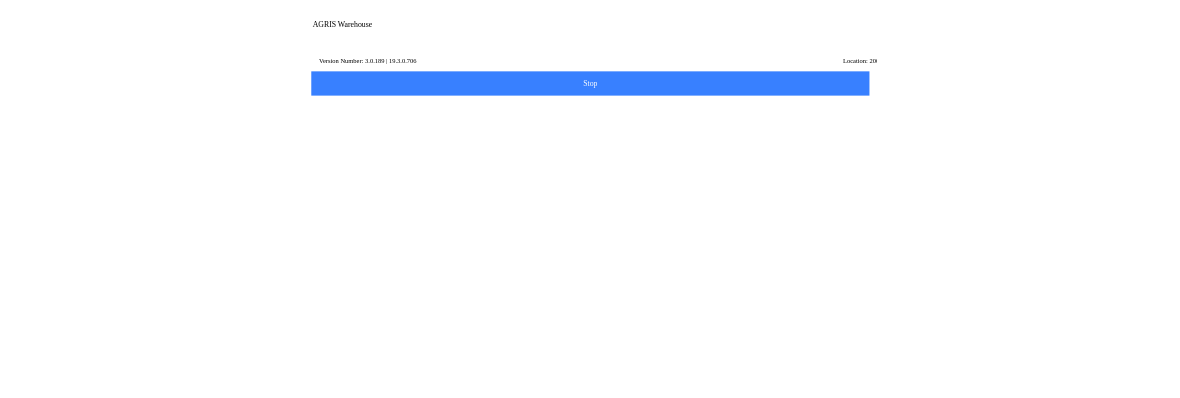 scroll, scrollTop: 1, scrollLeft: 0, axis: vertical 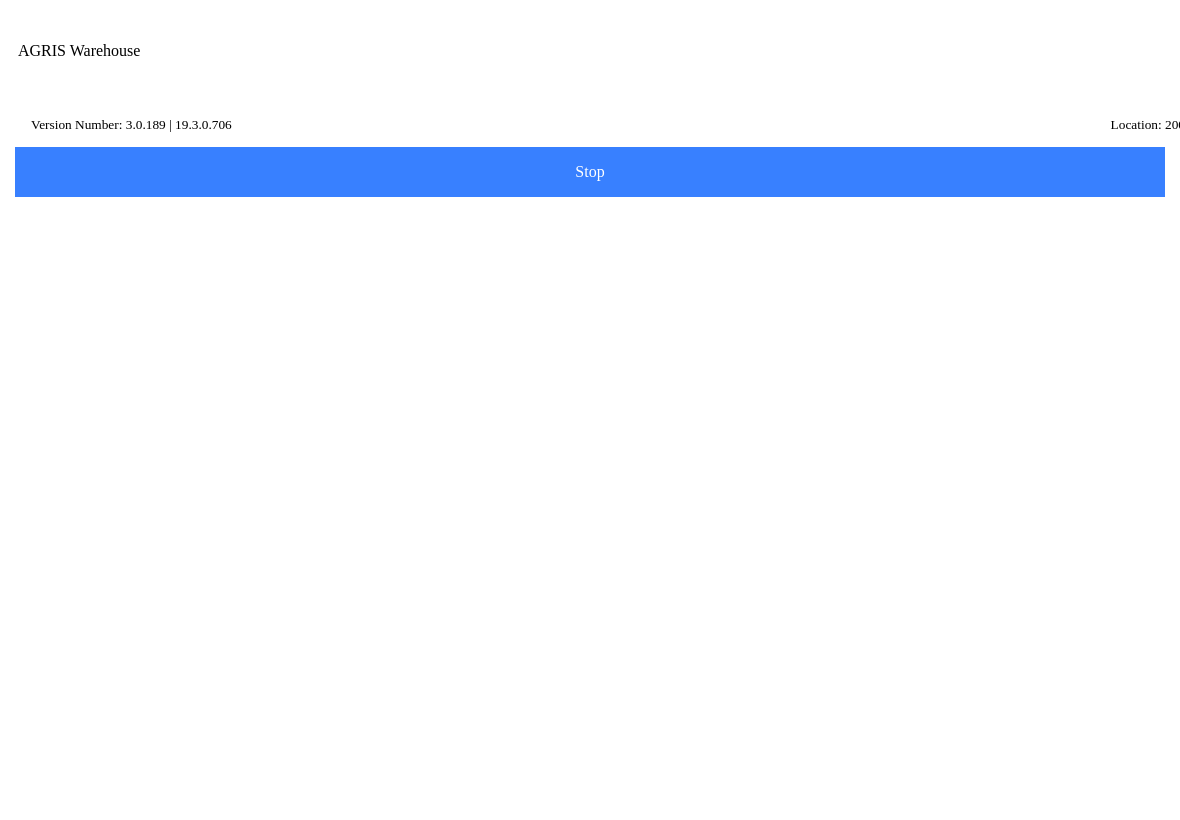 click on "Add Item" at bounding box center (0, 0) 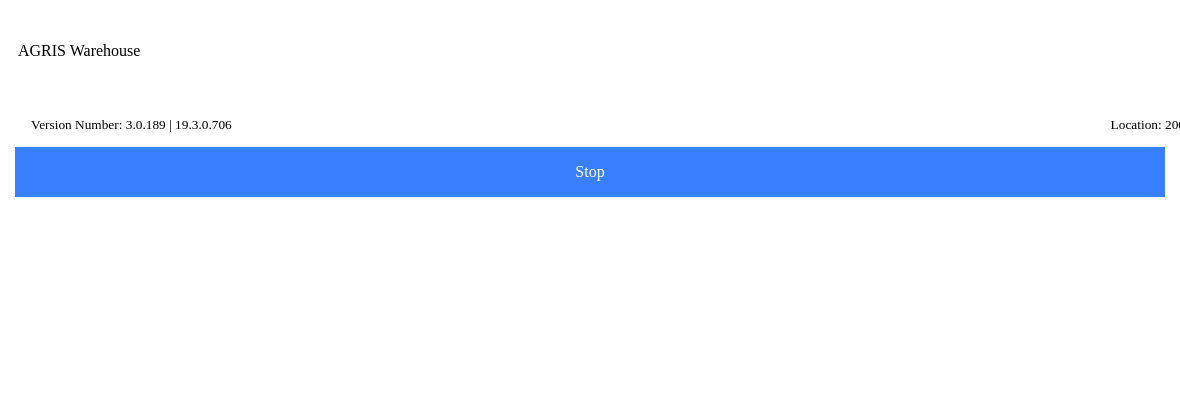 type on "gen" 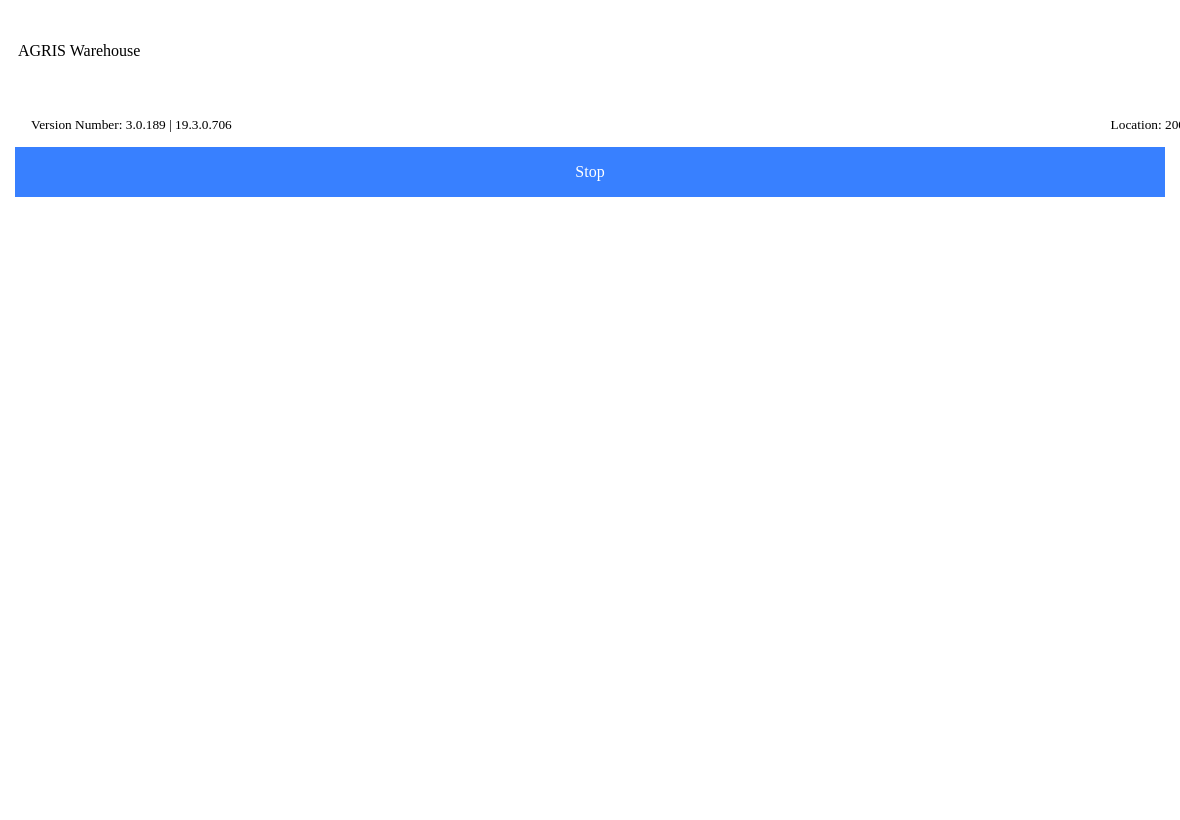 scroll, scrollTop: 4941, scrollLeft: 0, axis: vertical 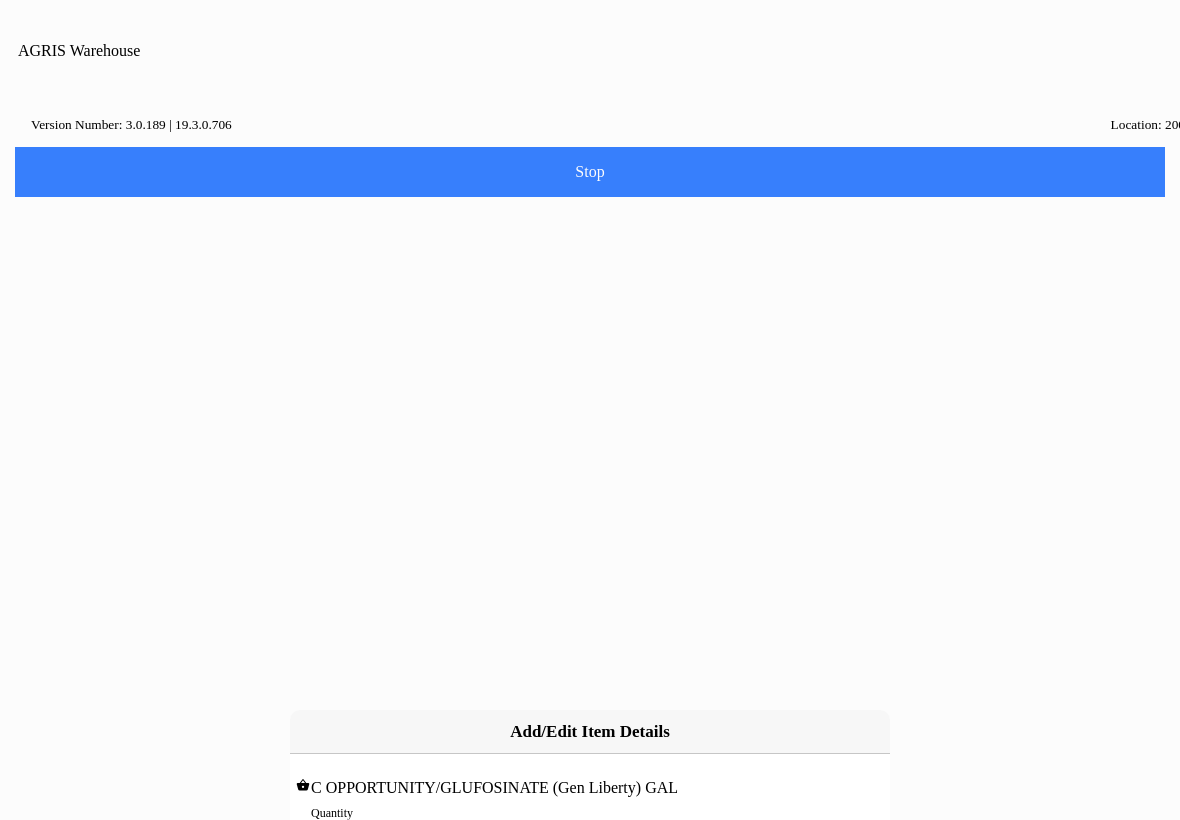 click on "Quantity 0" 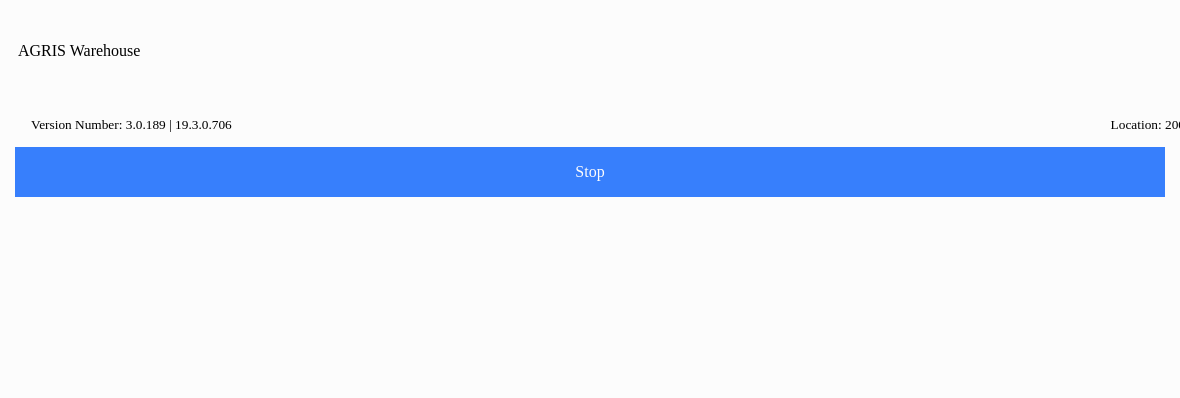 type on "530.00" 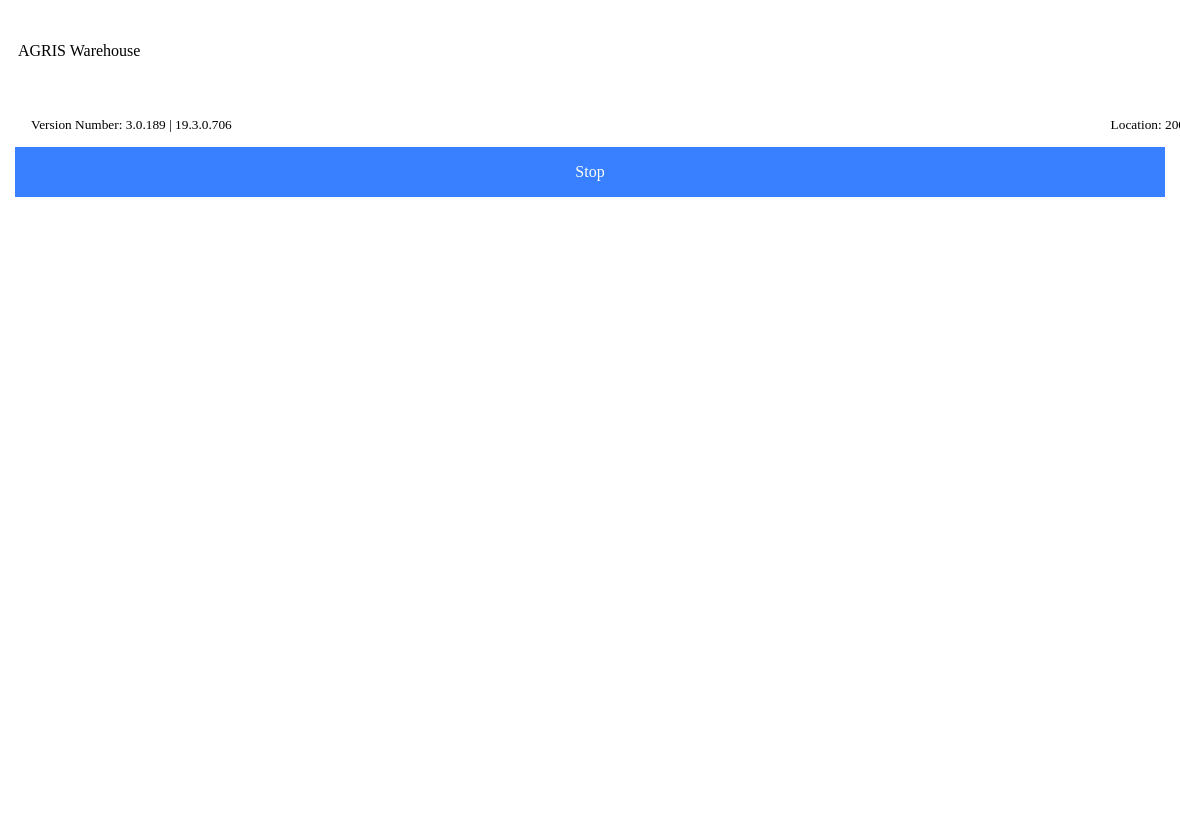 scroll, scrollTop: 38, scrollLeft: 0, axis: vertical 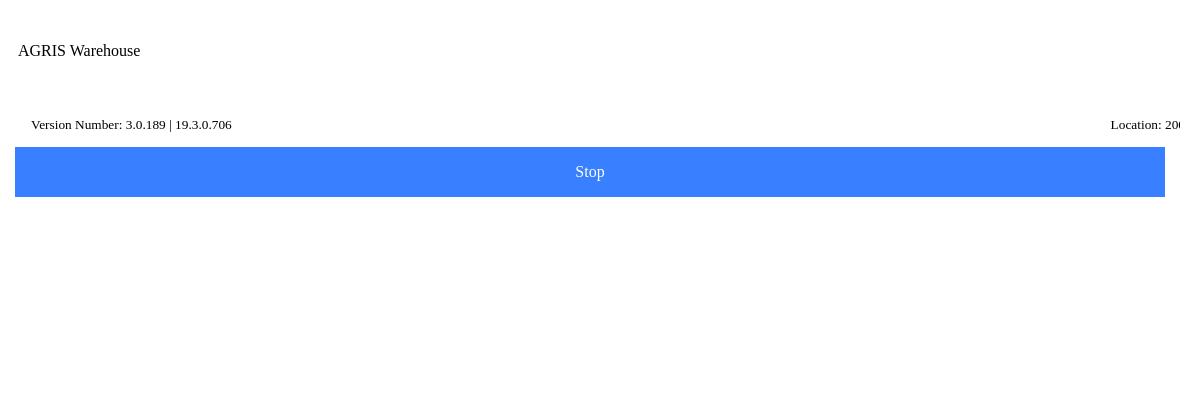 type on "ams" 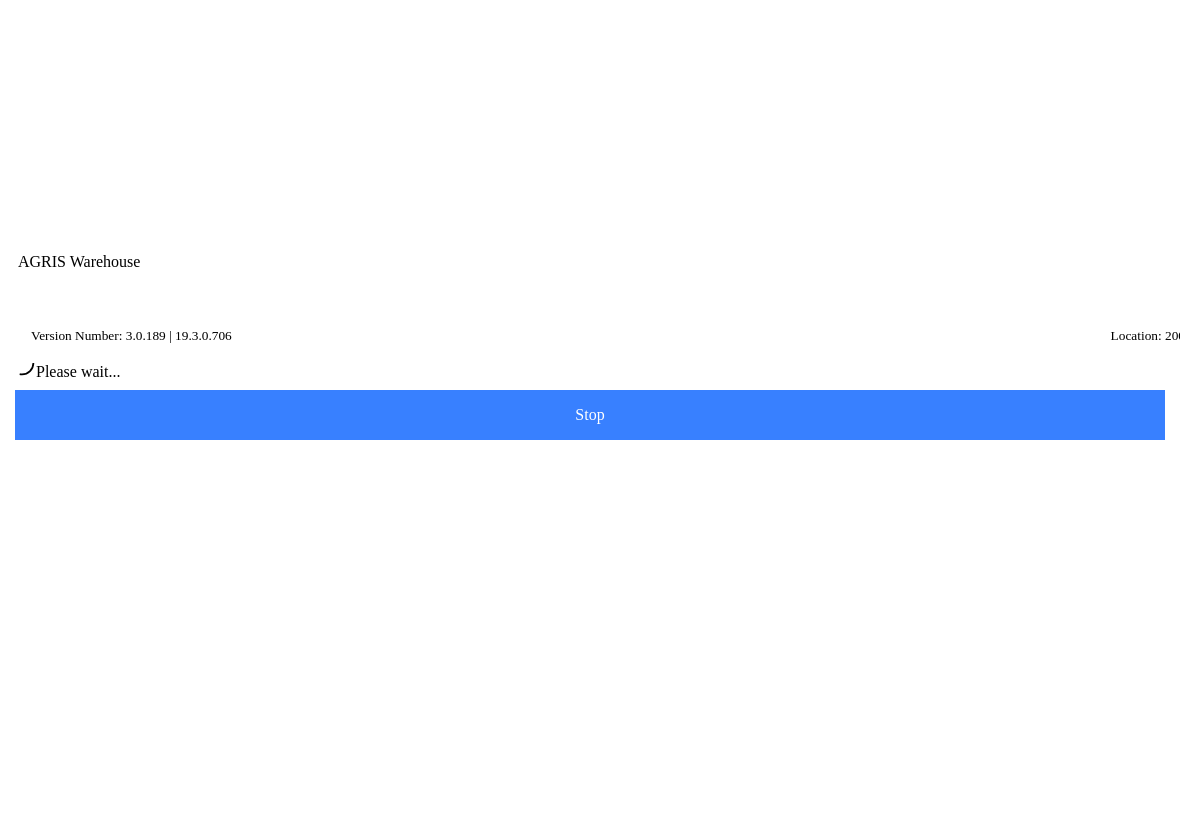 scroll, scrollTop: 1, scrollLeft: 0, axis: vertical 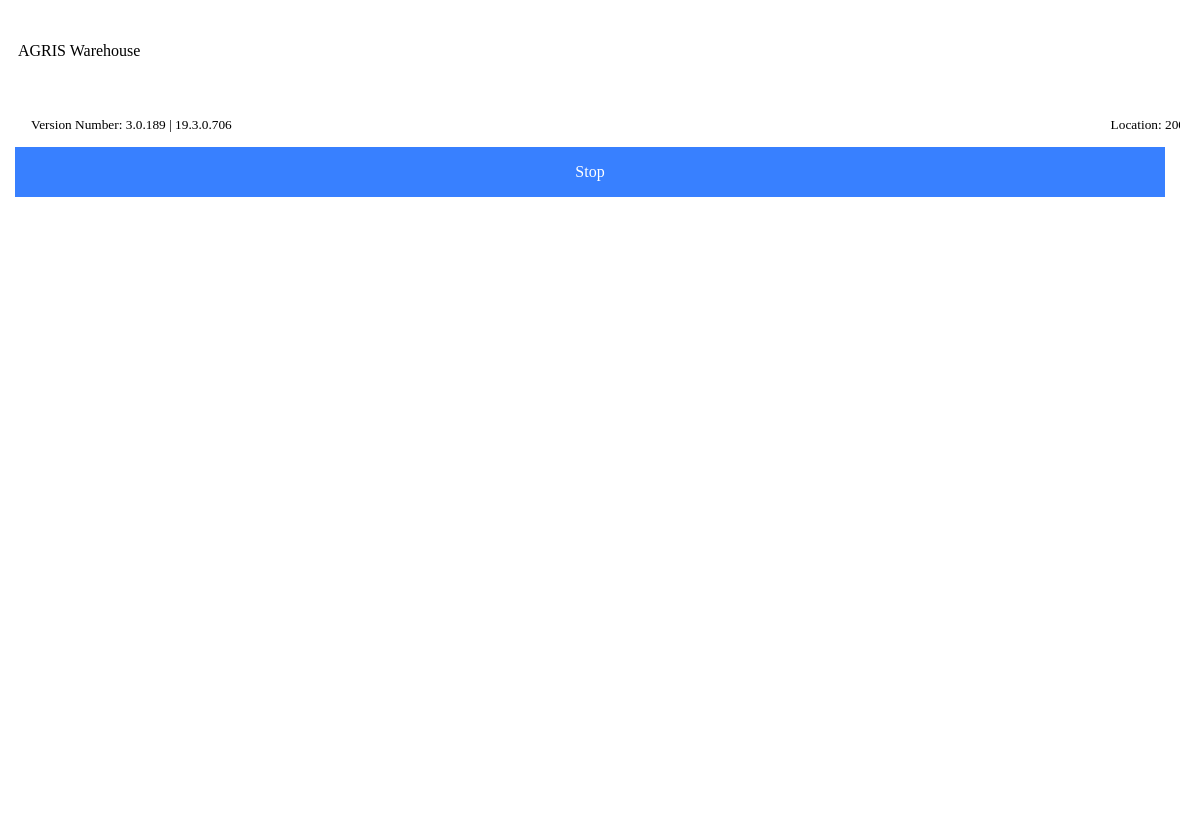click on "On Hand: 44037" at bounding box center (97, 551) 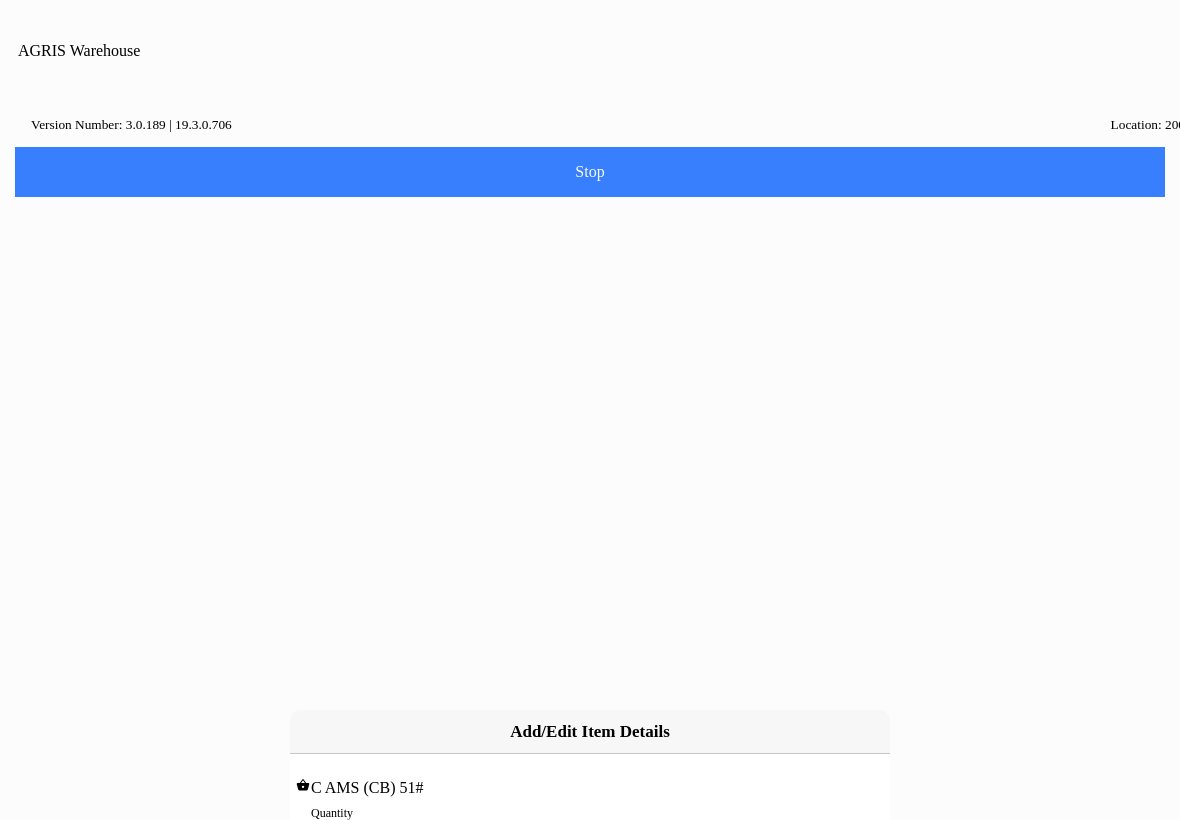 click on "0" at bounding box center [590, 834] 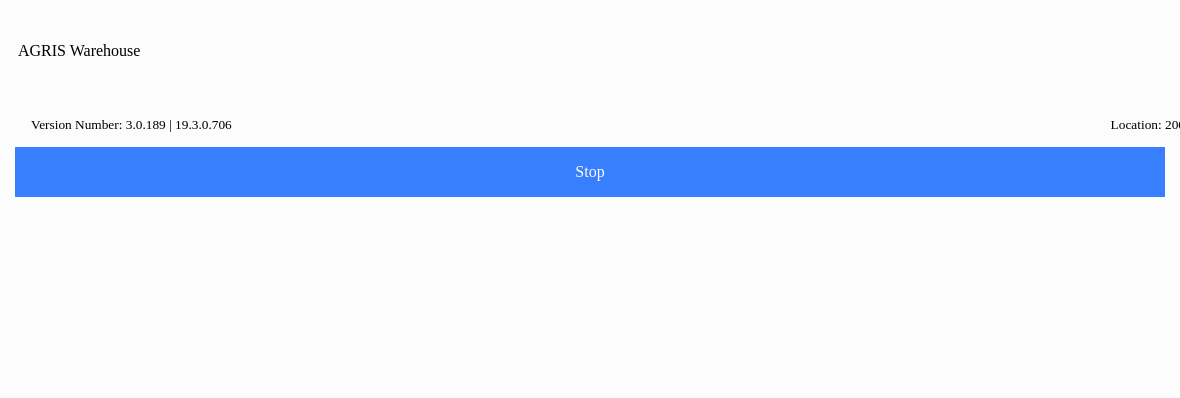 type on "4080" 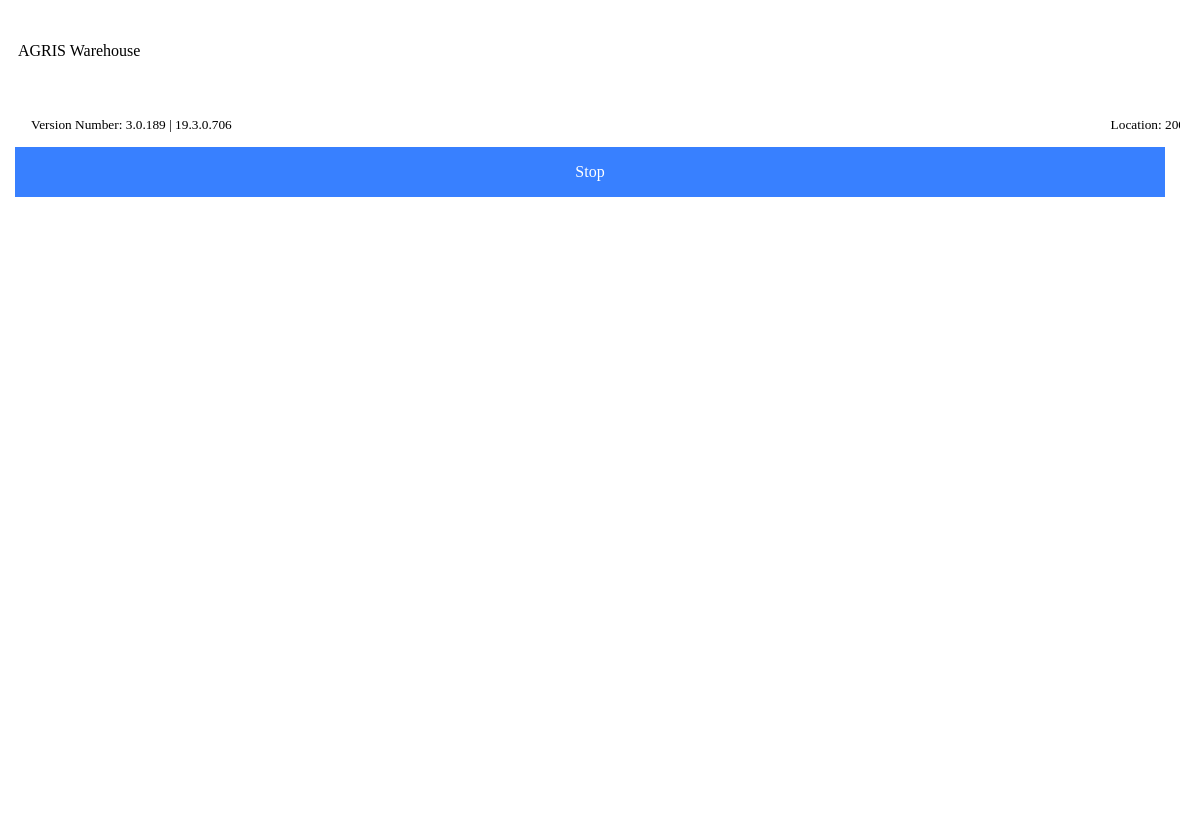scroll, scrollTop: 207, scrollLeft: 0, axis: vertical 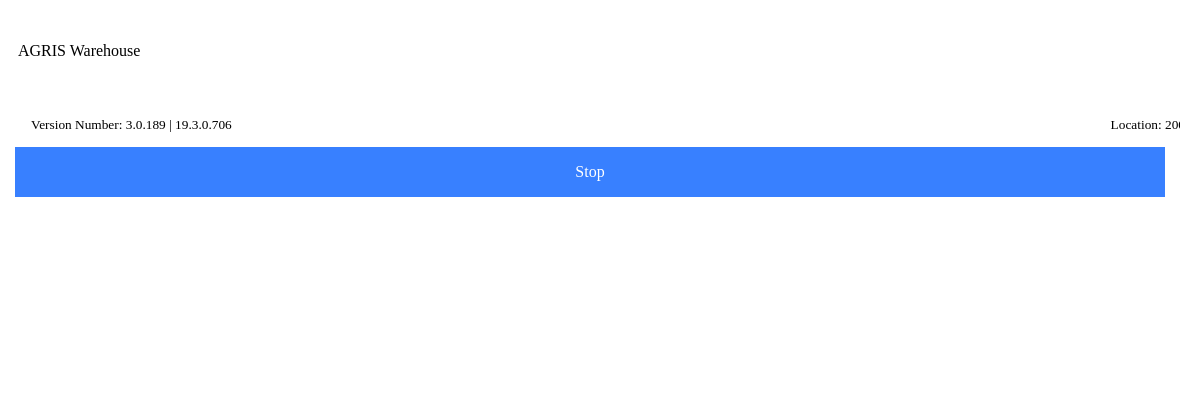 type on "def" 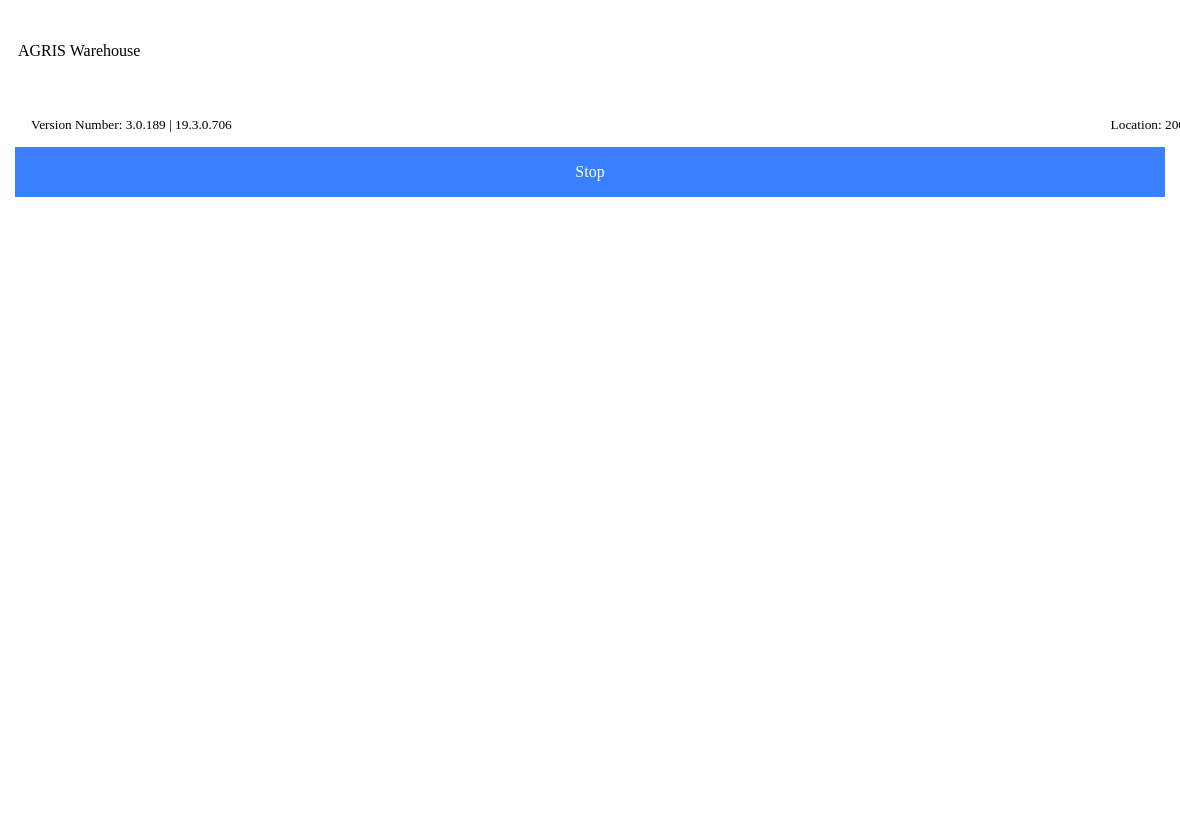 scroll, scrollTop: 264, scrollLeft: 0, axis: vertical 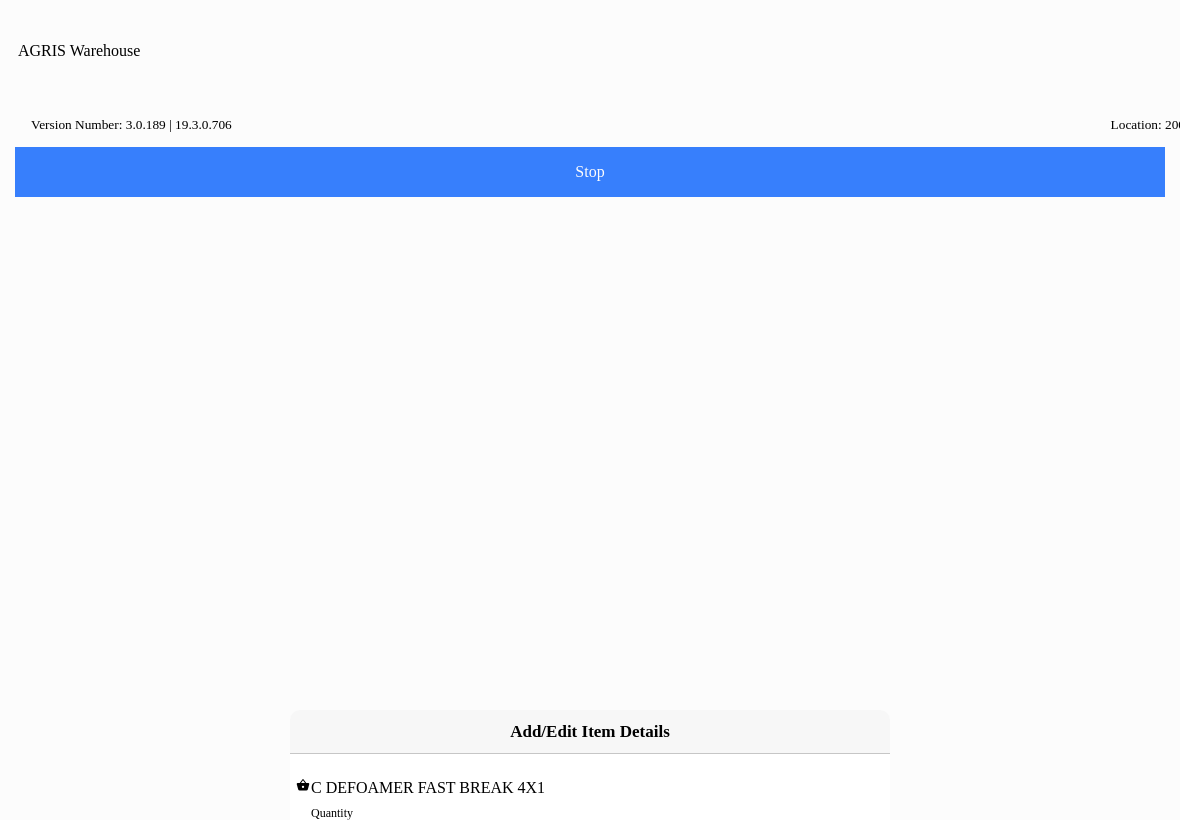 click on "0" at bounding box center [590, 834] 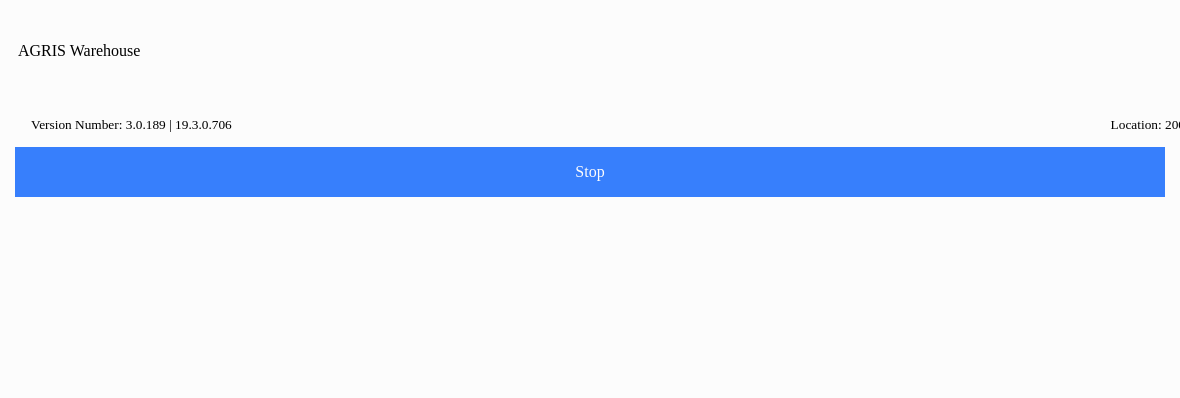 type on "12" 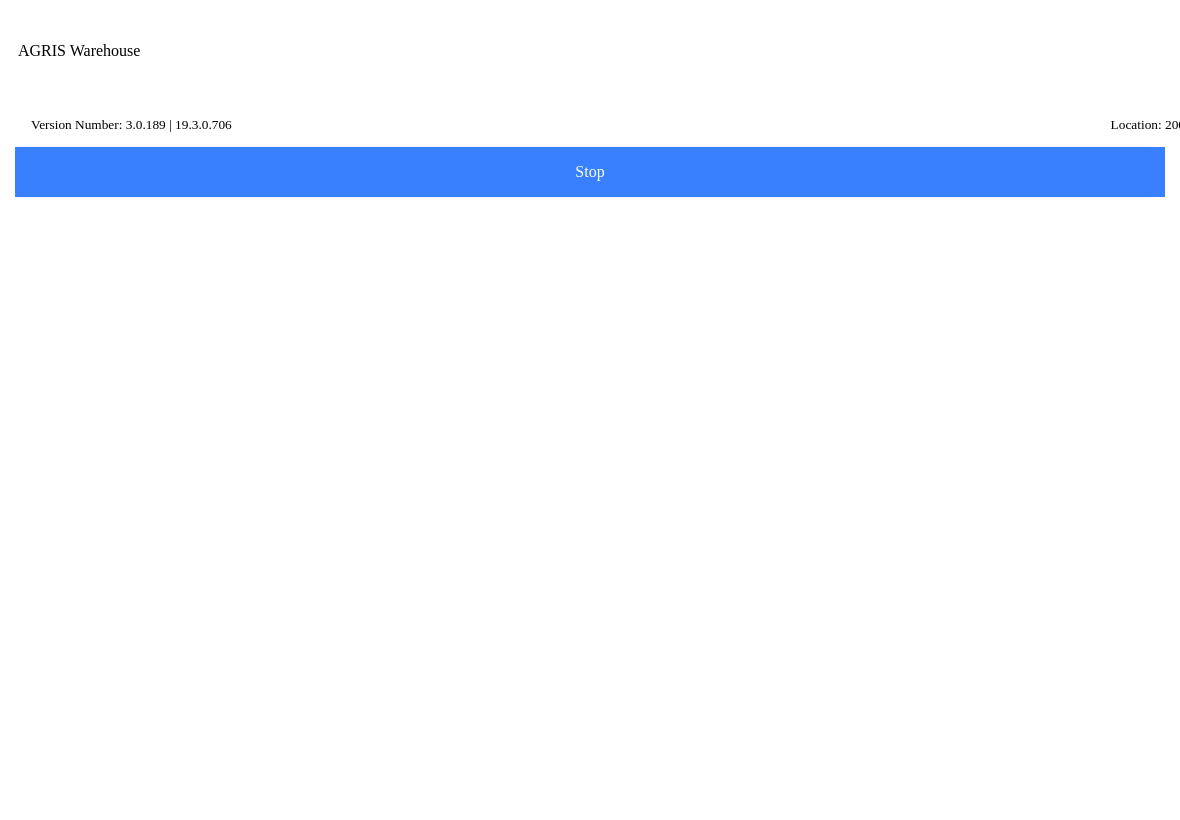 scroll, scrollTop: 376, scrollLeft: 0, axis: vertical 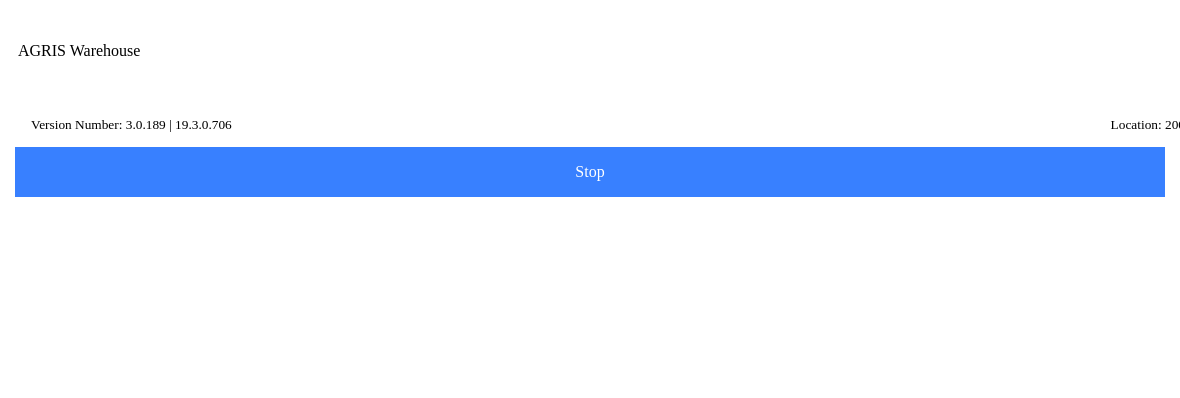 click on "700 - Service and Supply Coop - Center" at bounding box center (590, 275) 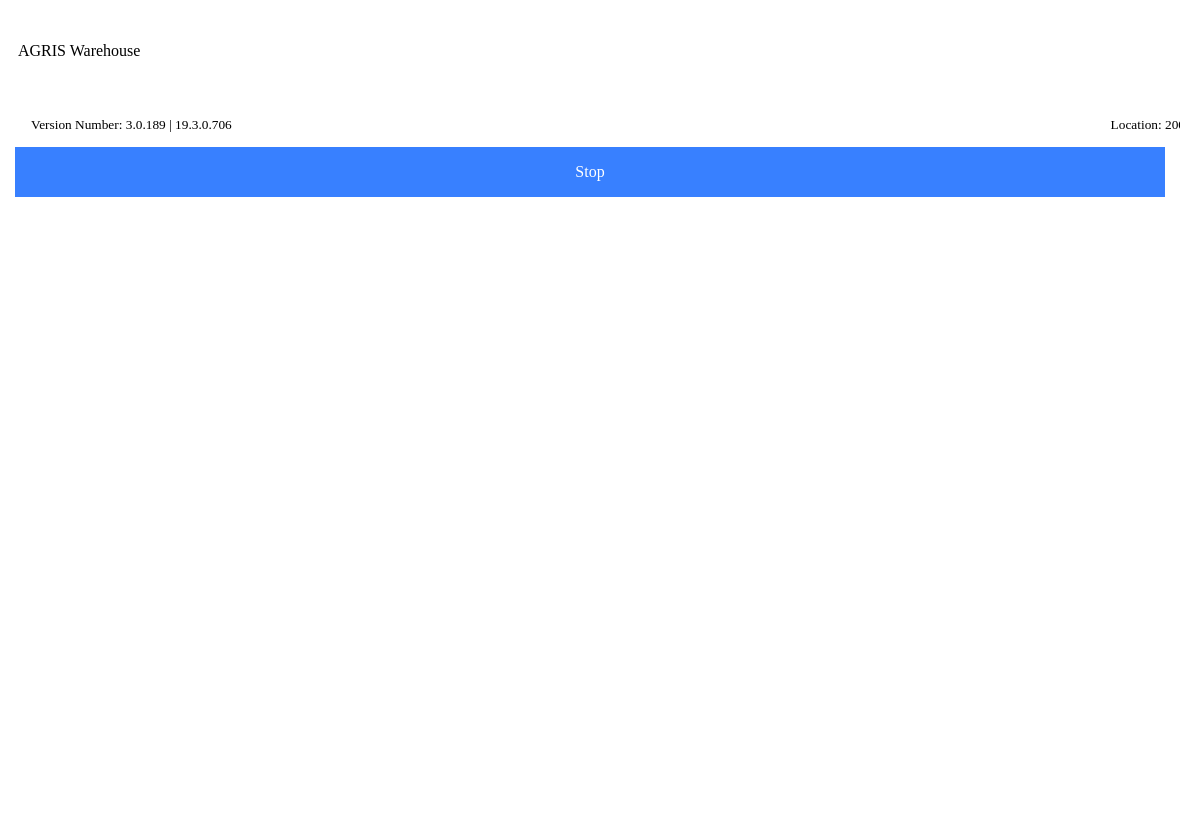 click on "Next" at bounding box center (0, 0) 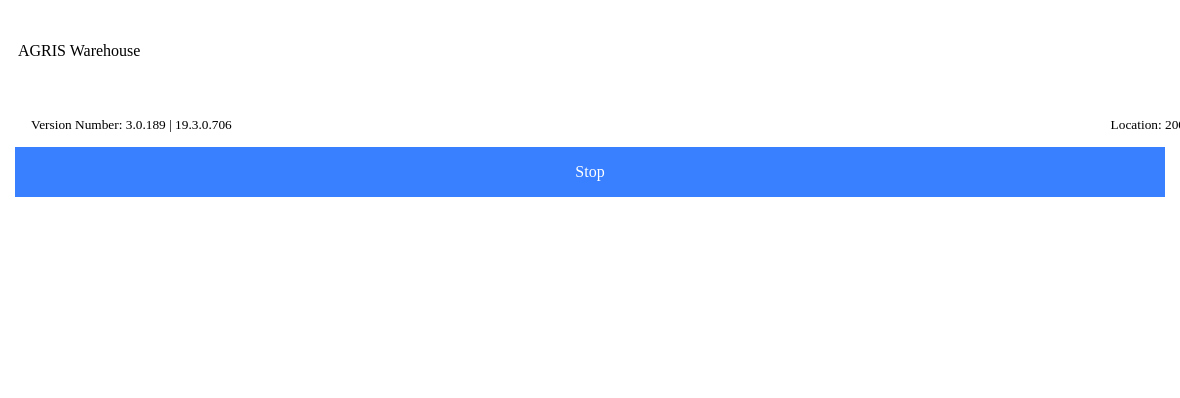 type on "enl" 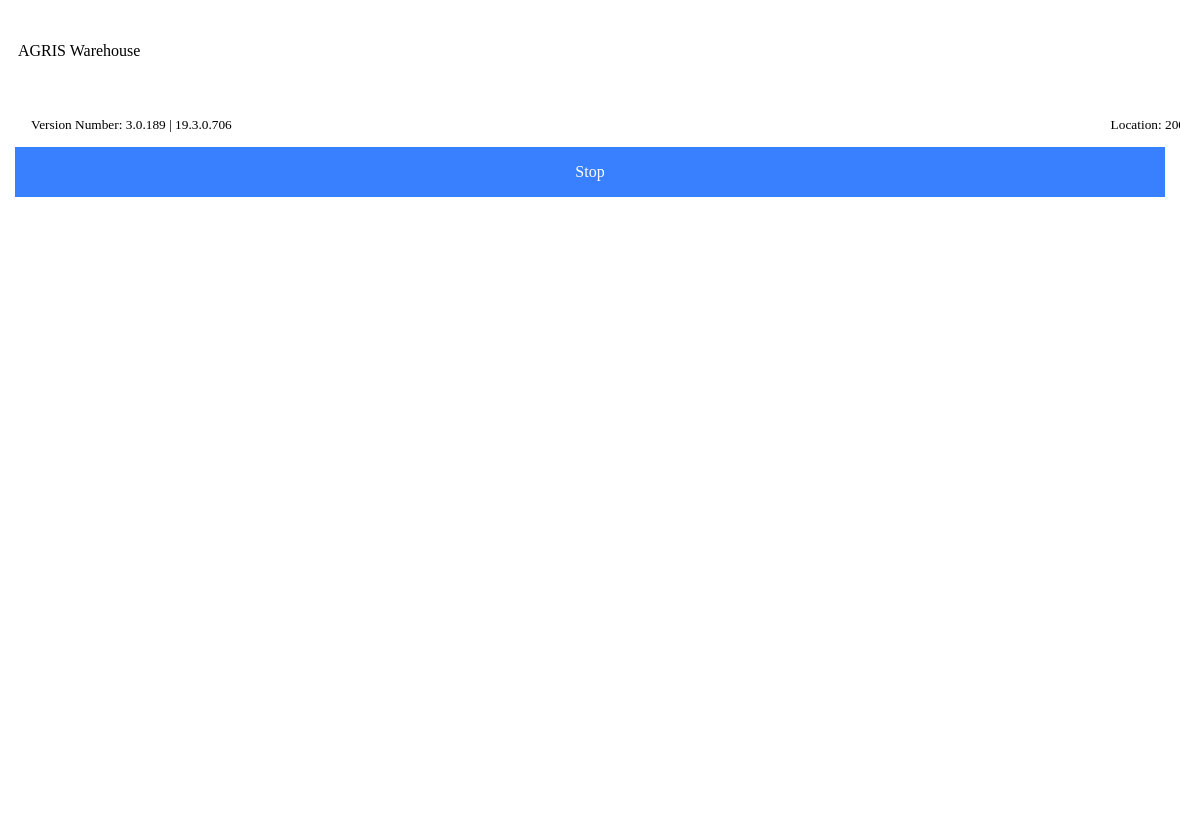 scroll, scrollTop: 336, scrollLeft: 0, axis: vertical 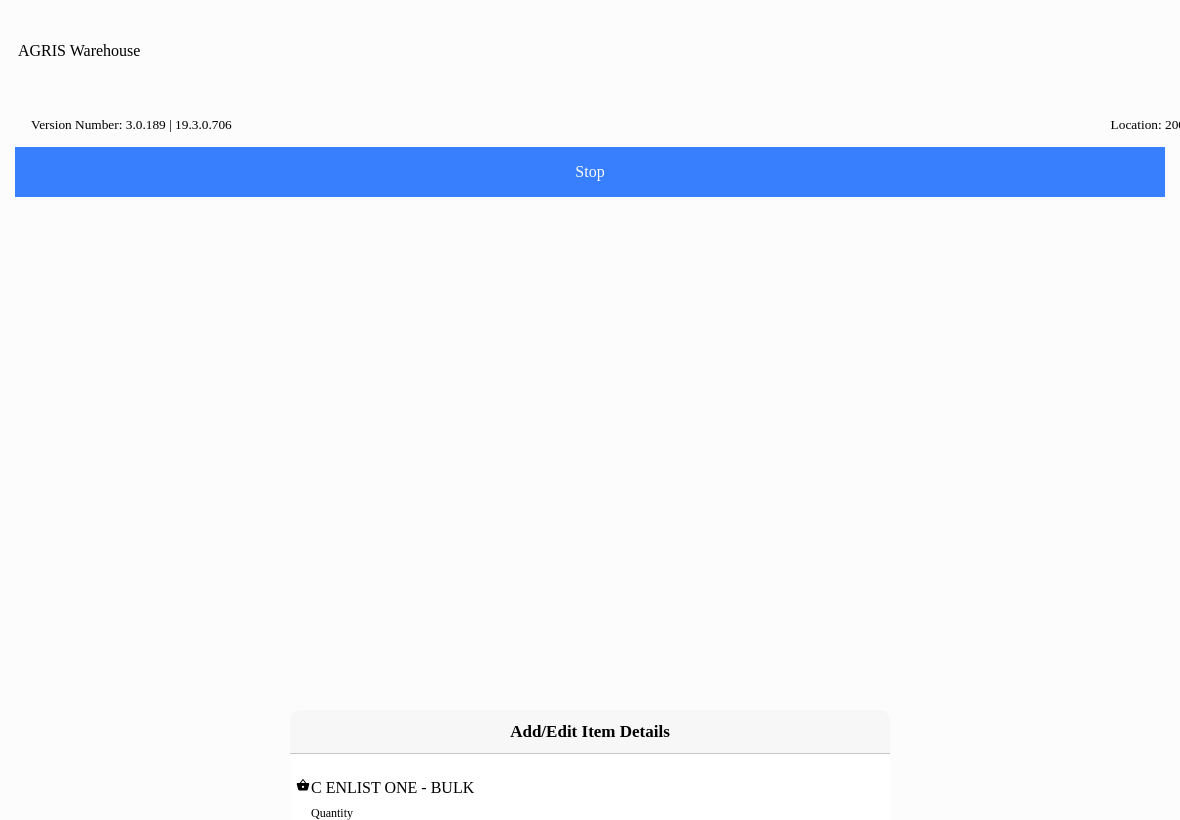 click on "0" at bounding box center (590, 834) 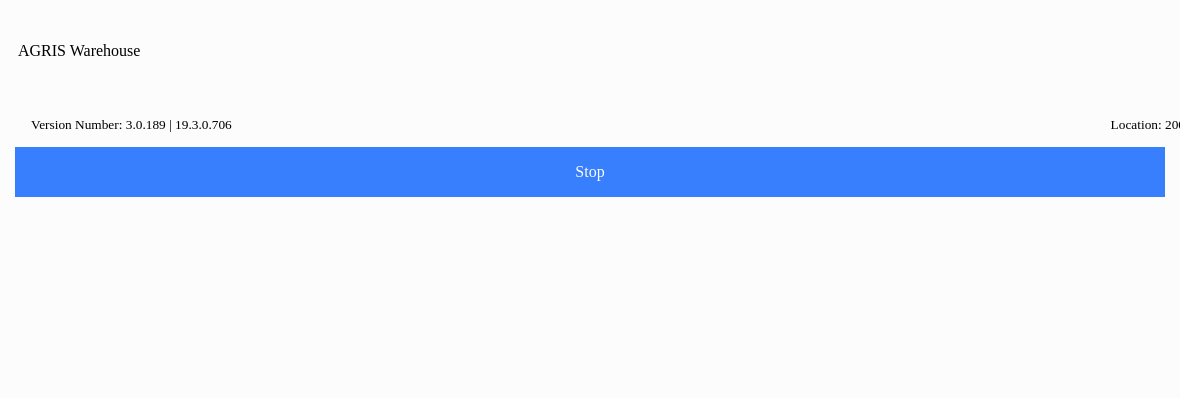 type on "529.78" 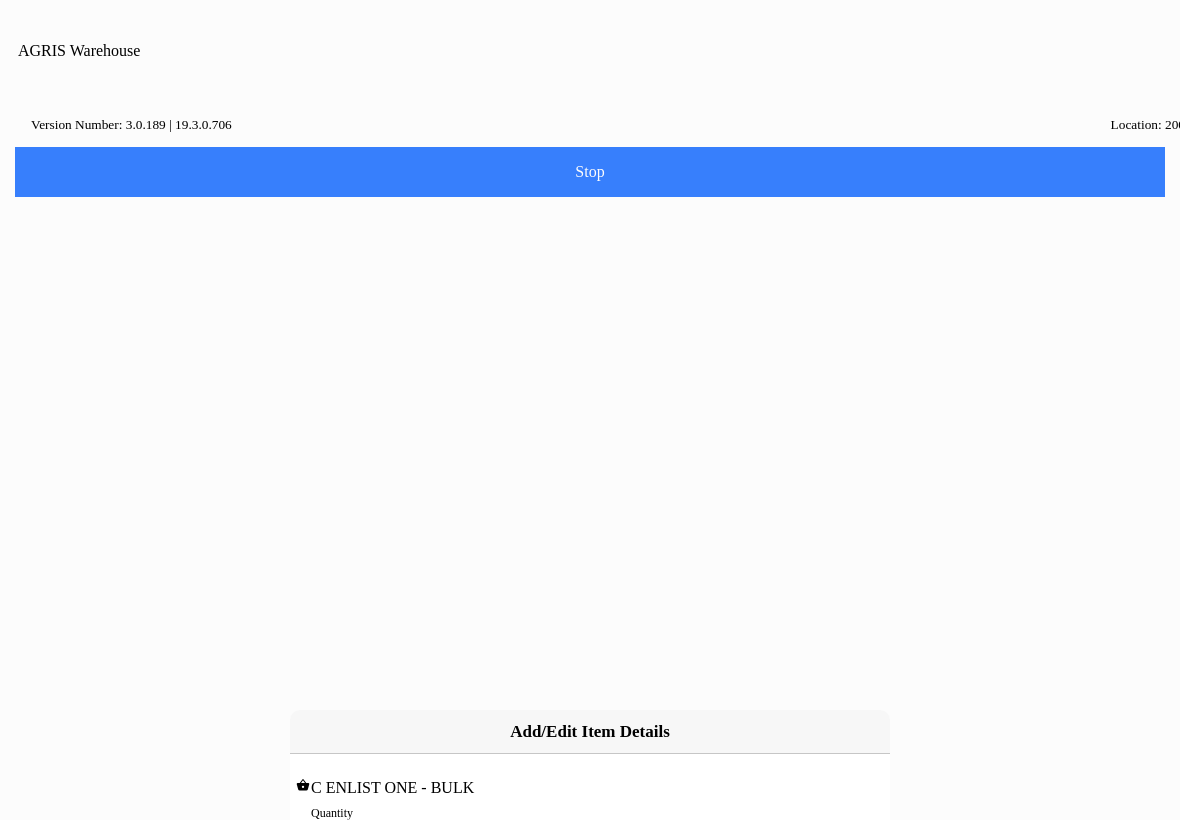 scroll, scrollTop: 1, scrollLeft: 0, axis: vertical 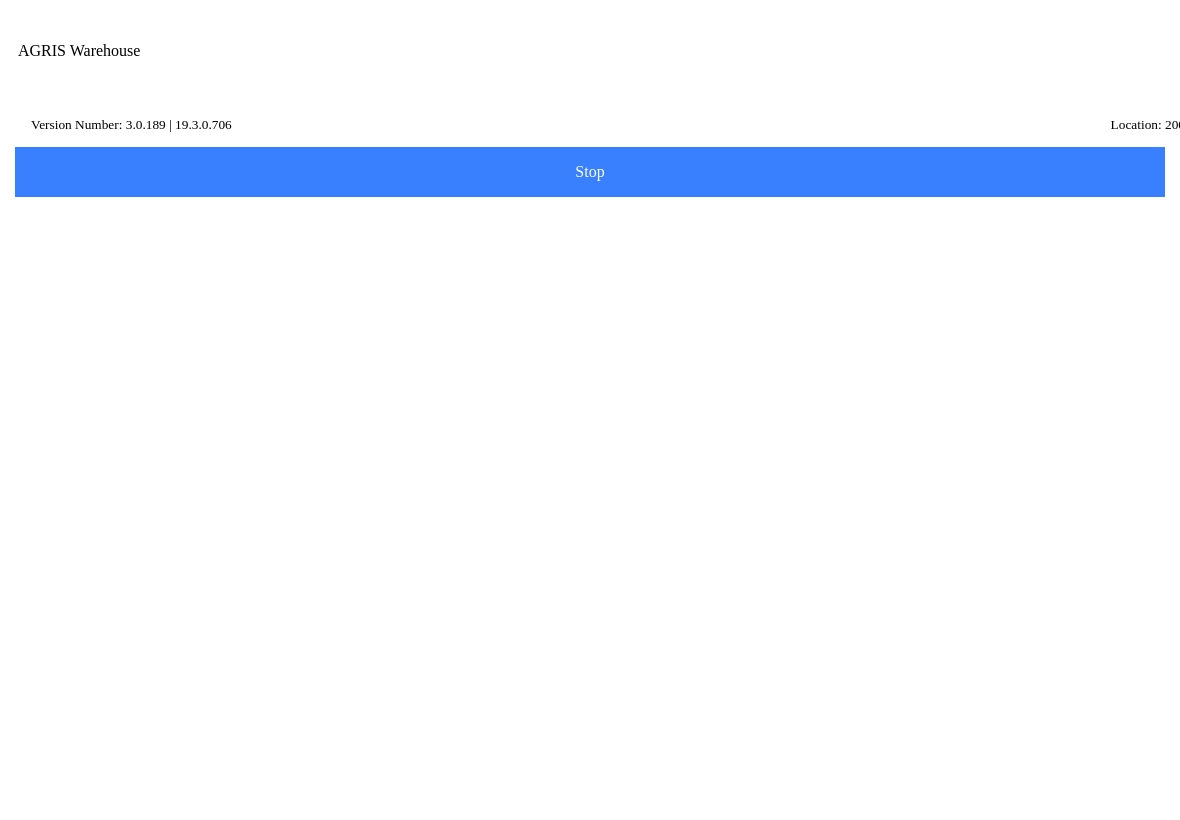 click on "Next" at bounding box center (0, 0) 